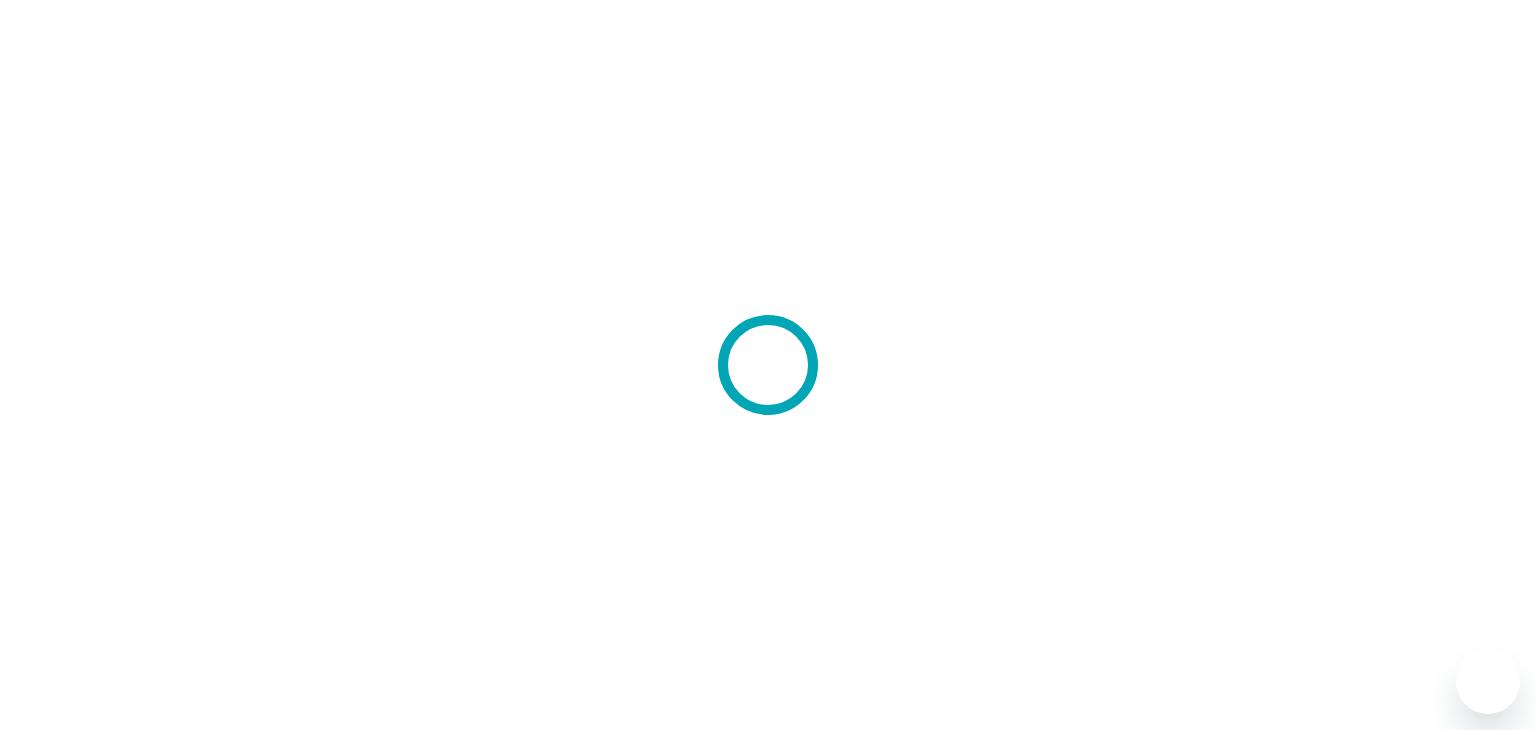 scroll, scrollTop: 0, scrollLeft: 0, axis: both 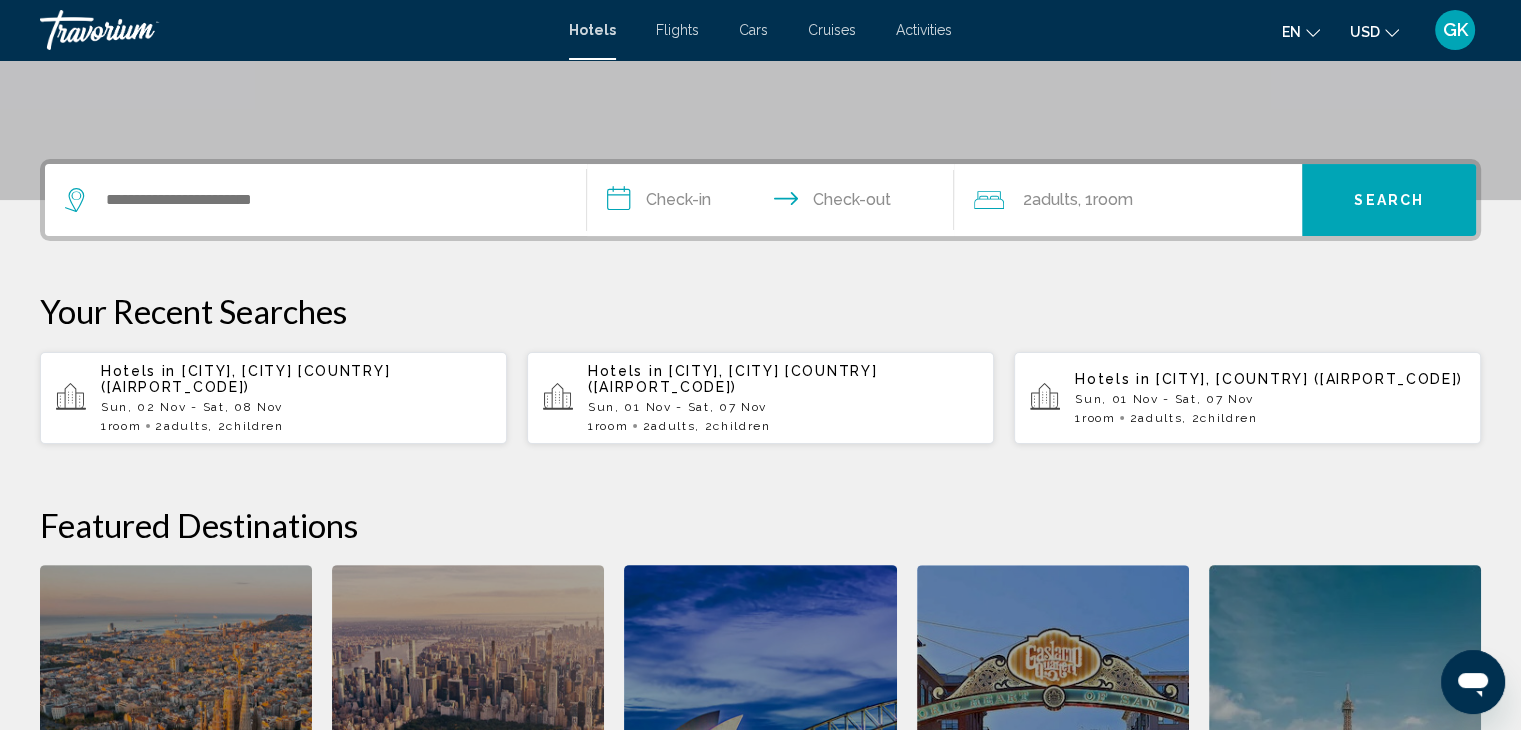 click on "Sun, 01 Nov - Sat, 07 Nov" at bounding box center [783, 407] 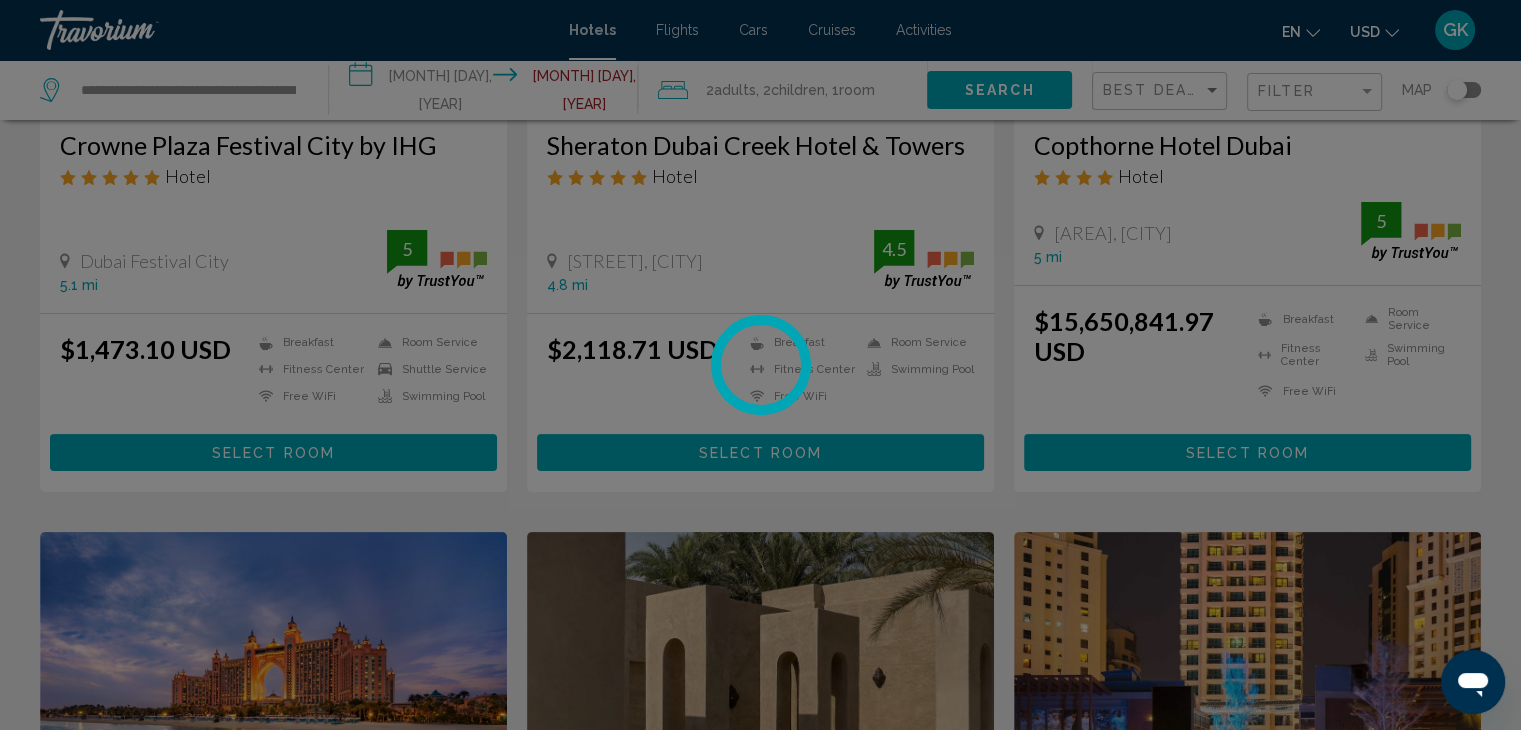 scroll, scrollTop: 0, scrollLeft: 0, axis: both 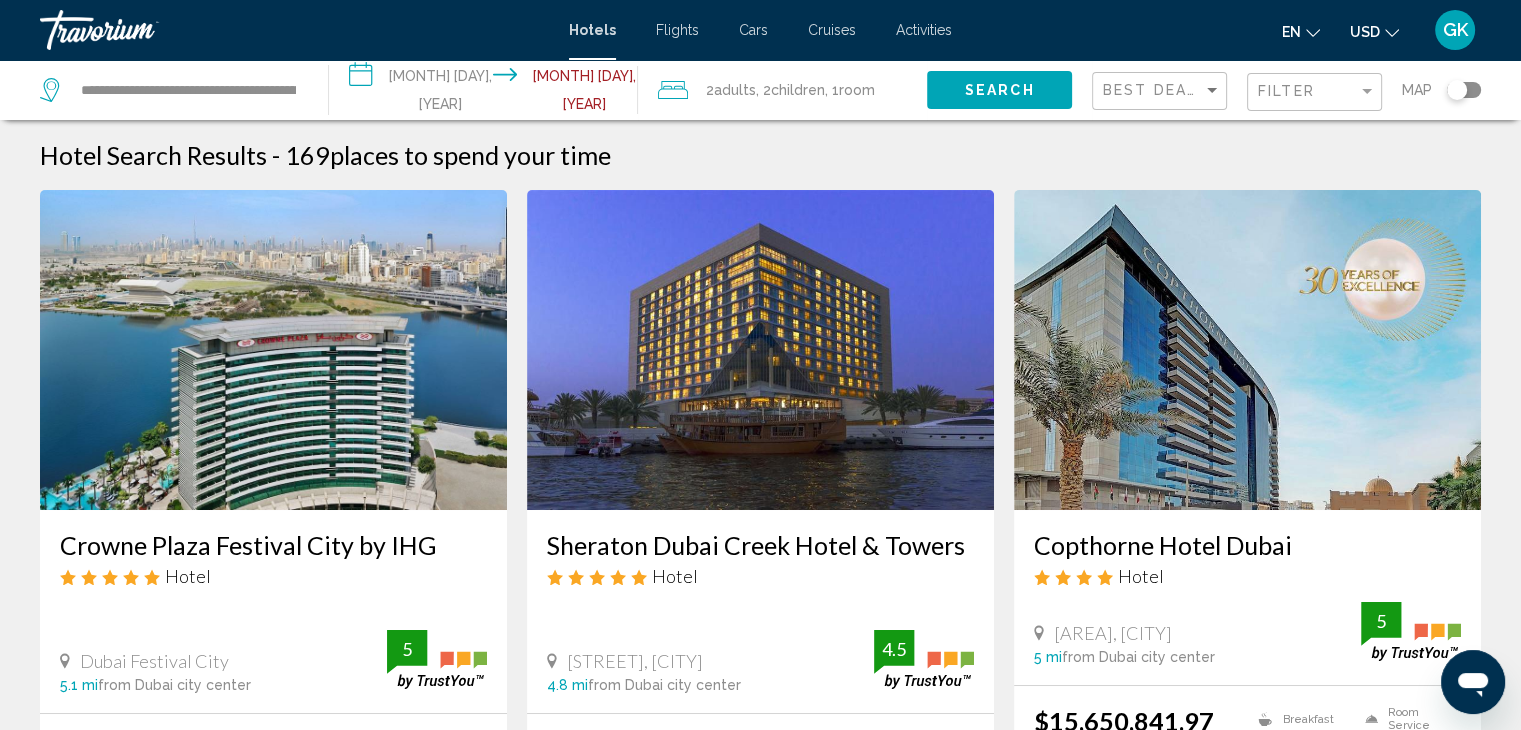 click on "**********" at bounding box center (487, 93) 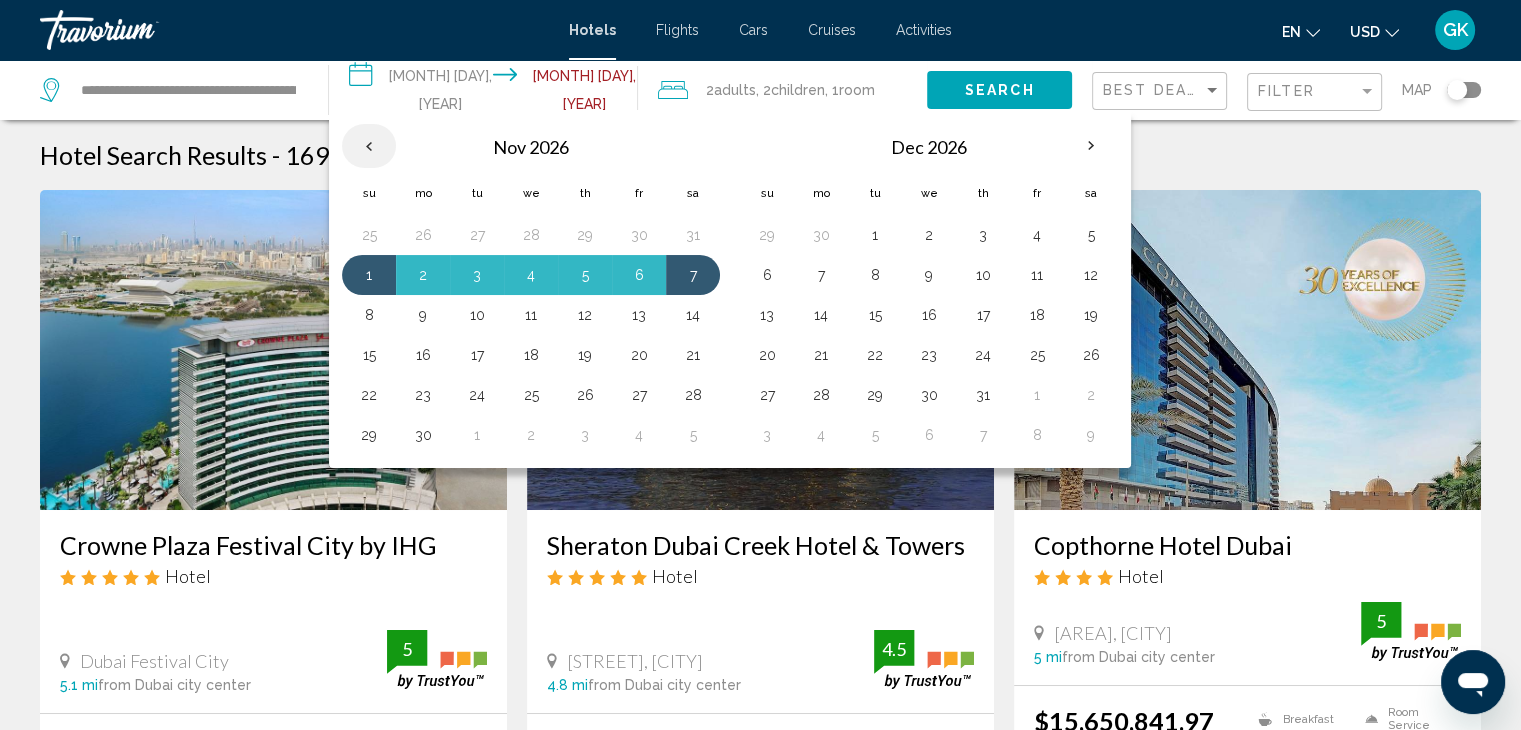 click at bounding box center (369, 146) 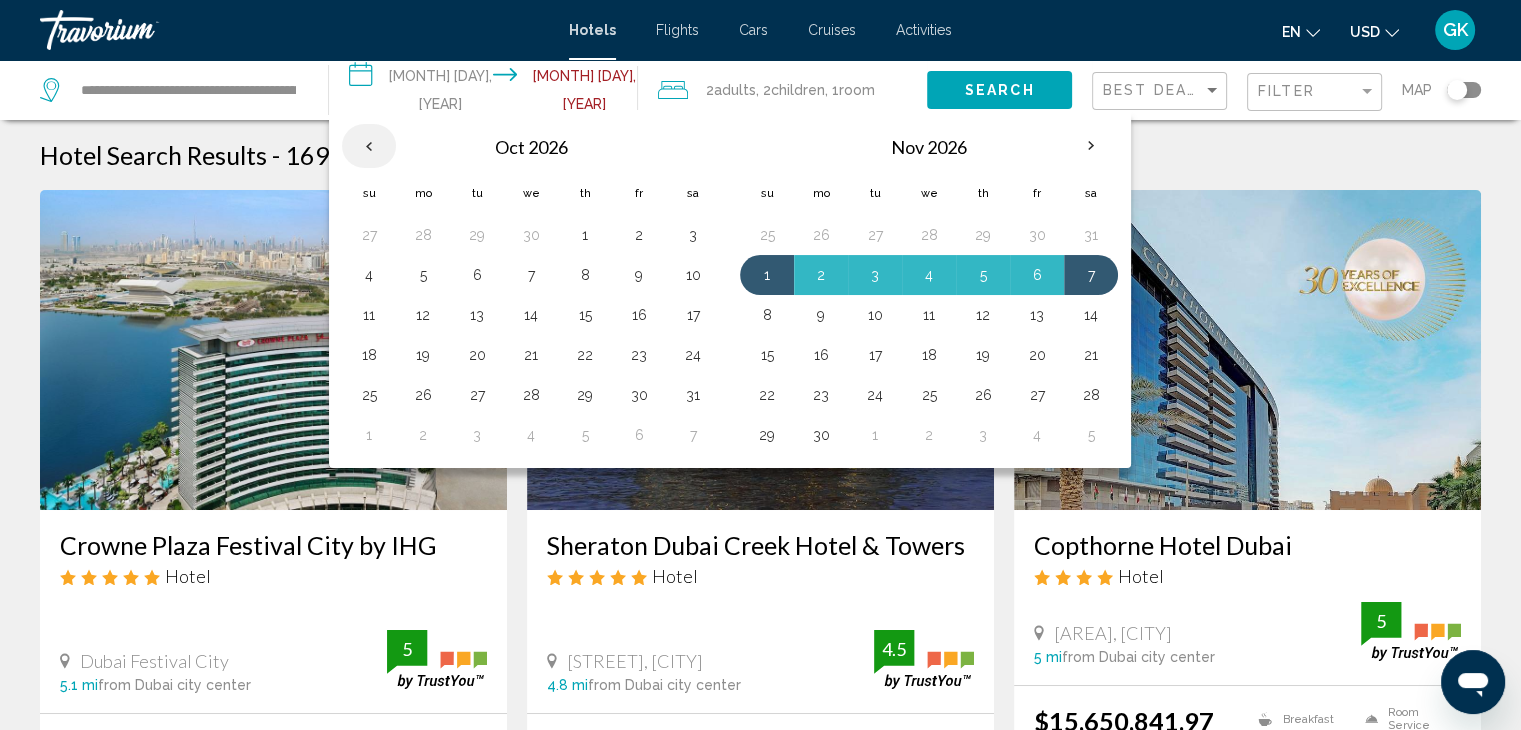 click at bounding box center (369, 146) 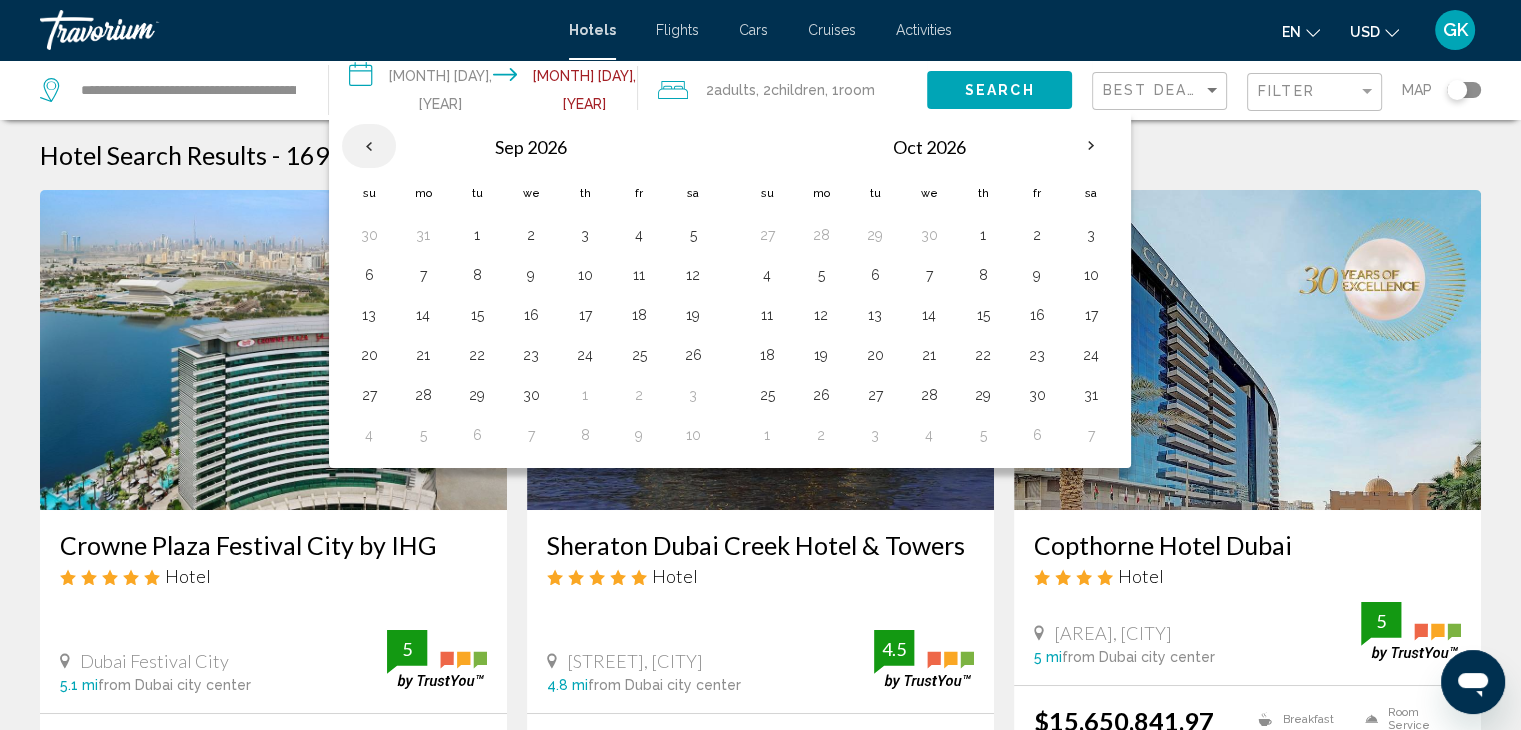 click at bounding box center [369, 146] 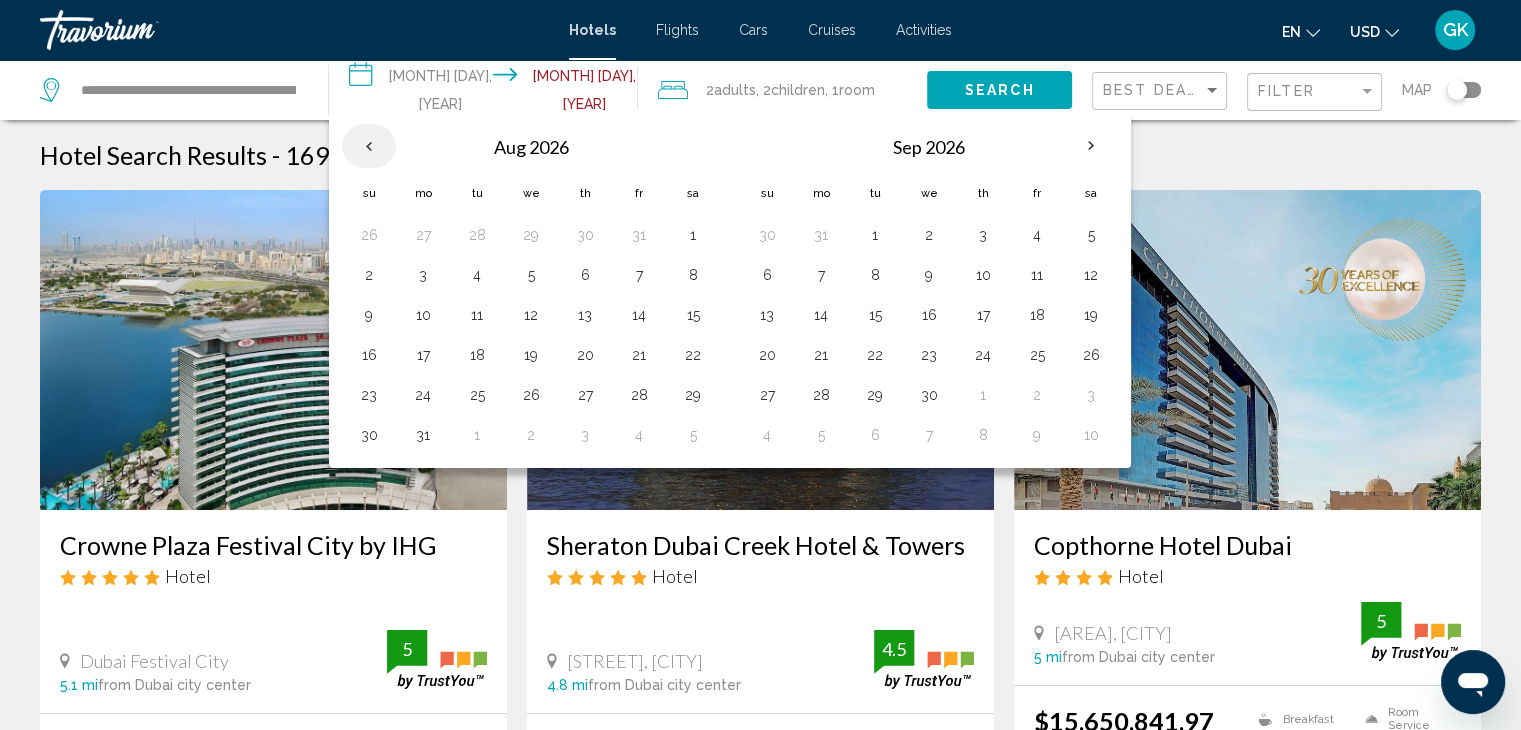 click at bounding box center (369, 146) 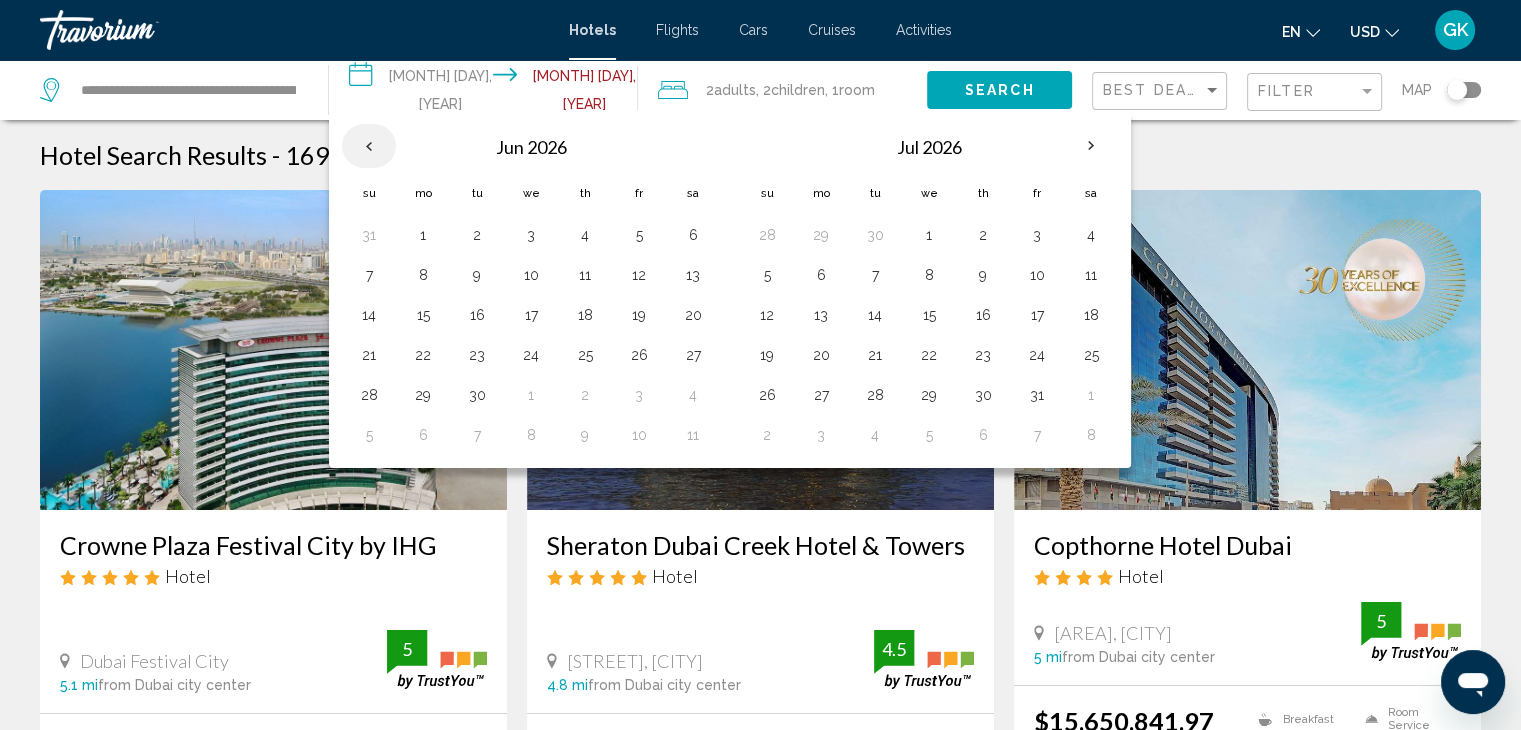 click at bounding box center [369, 146] 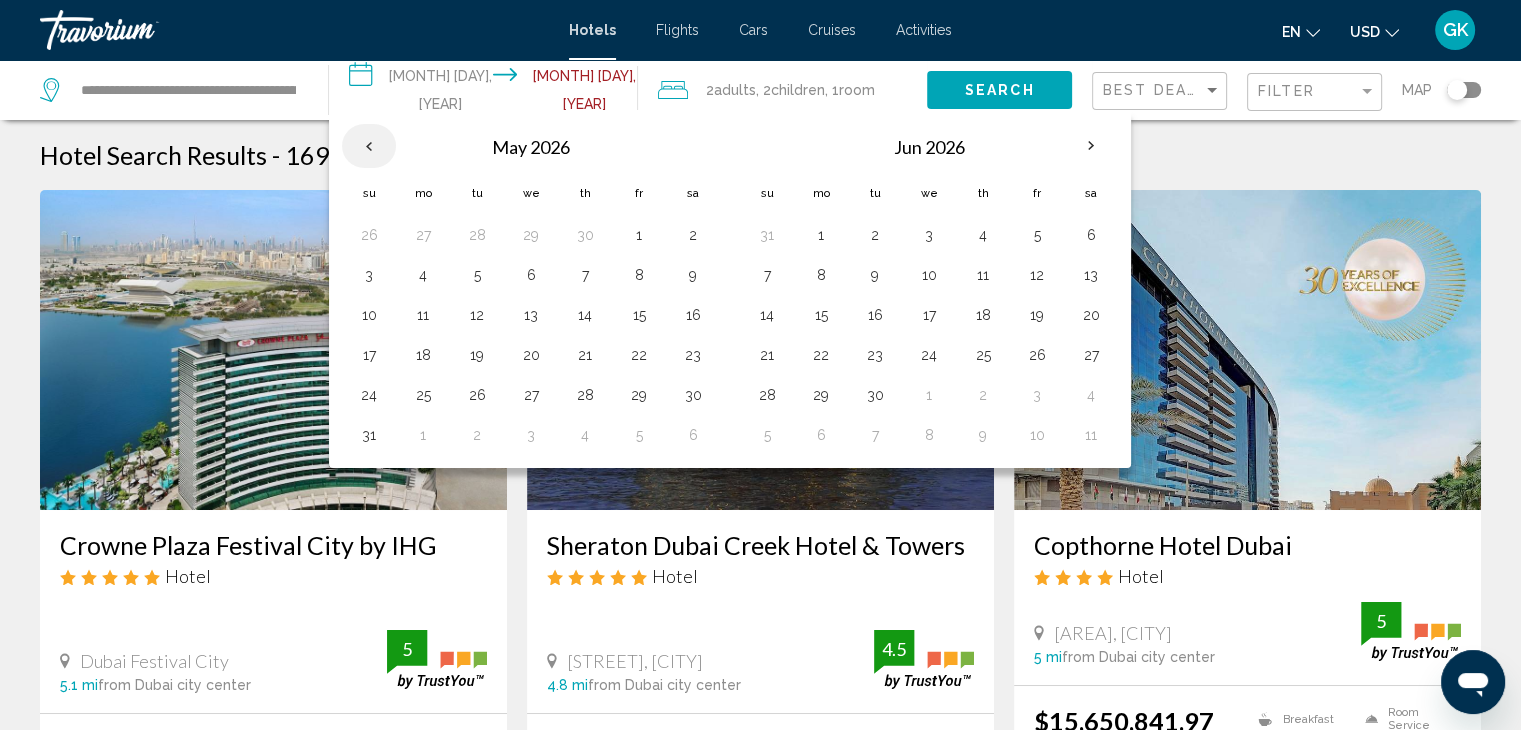 click at bounding box center [369, 146] 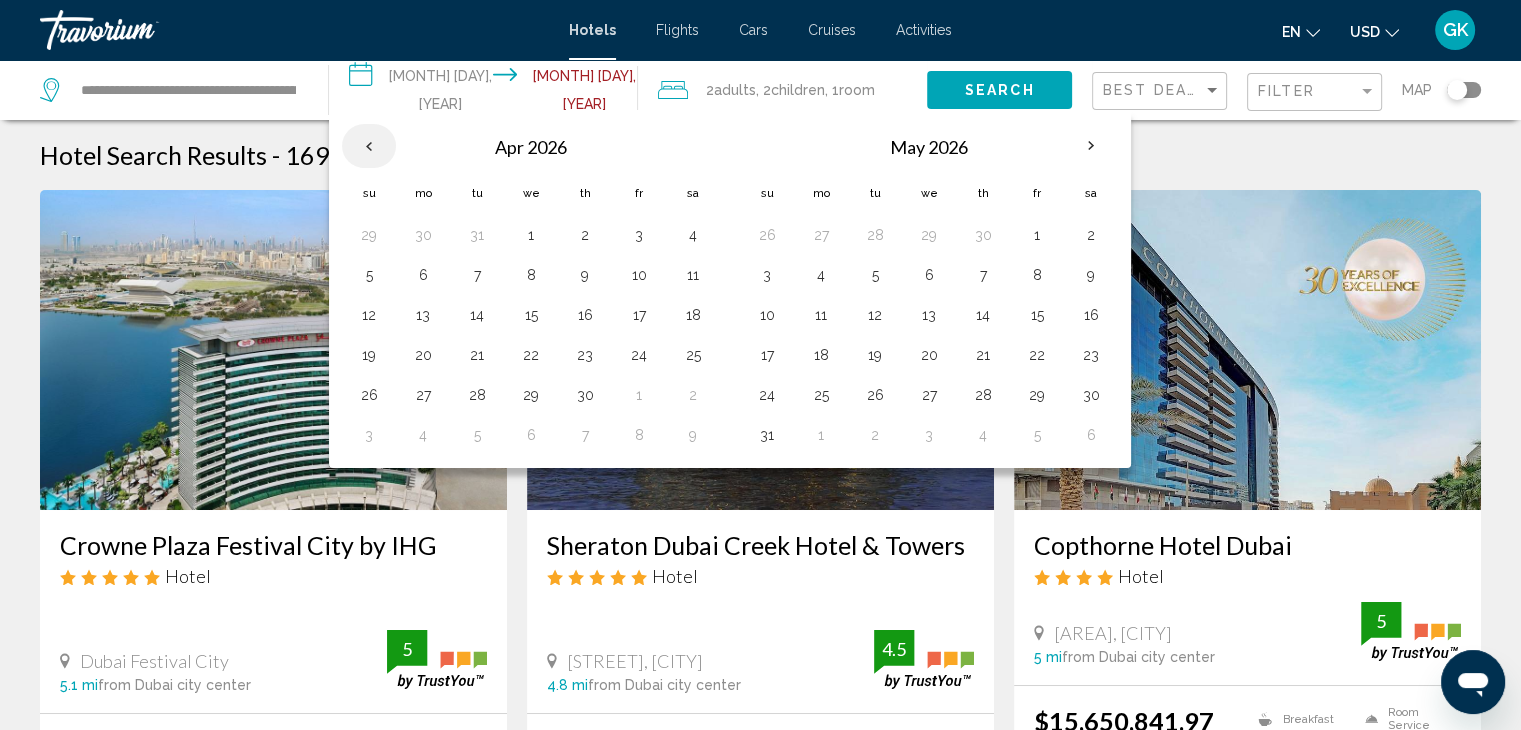 click at bounding box center [369, 146] 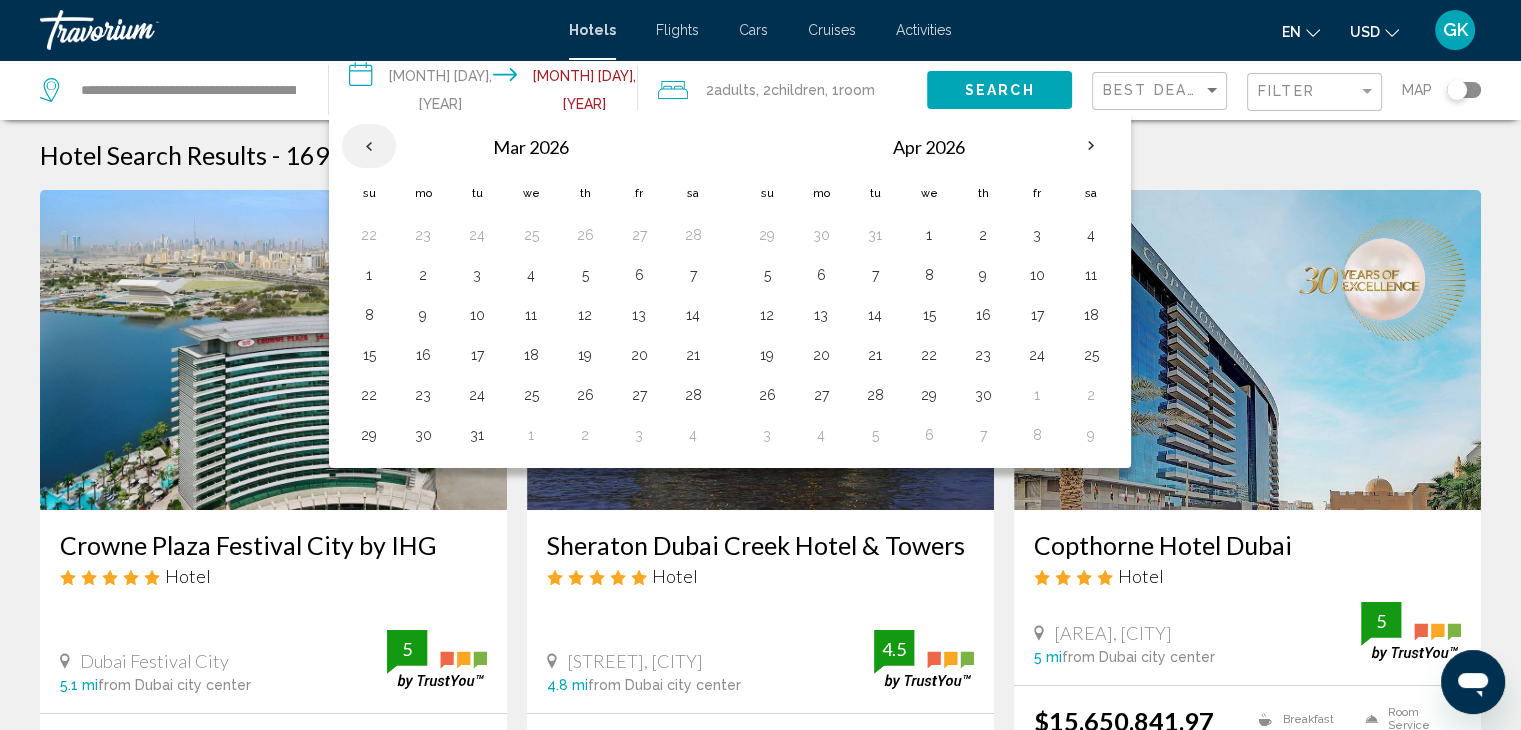 click at bounding box center (369, 146) 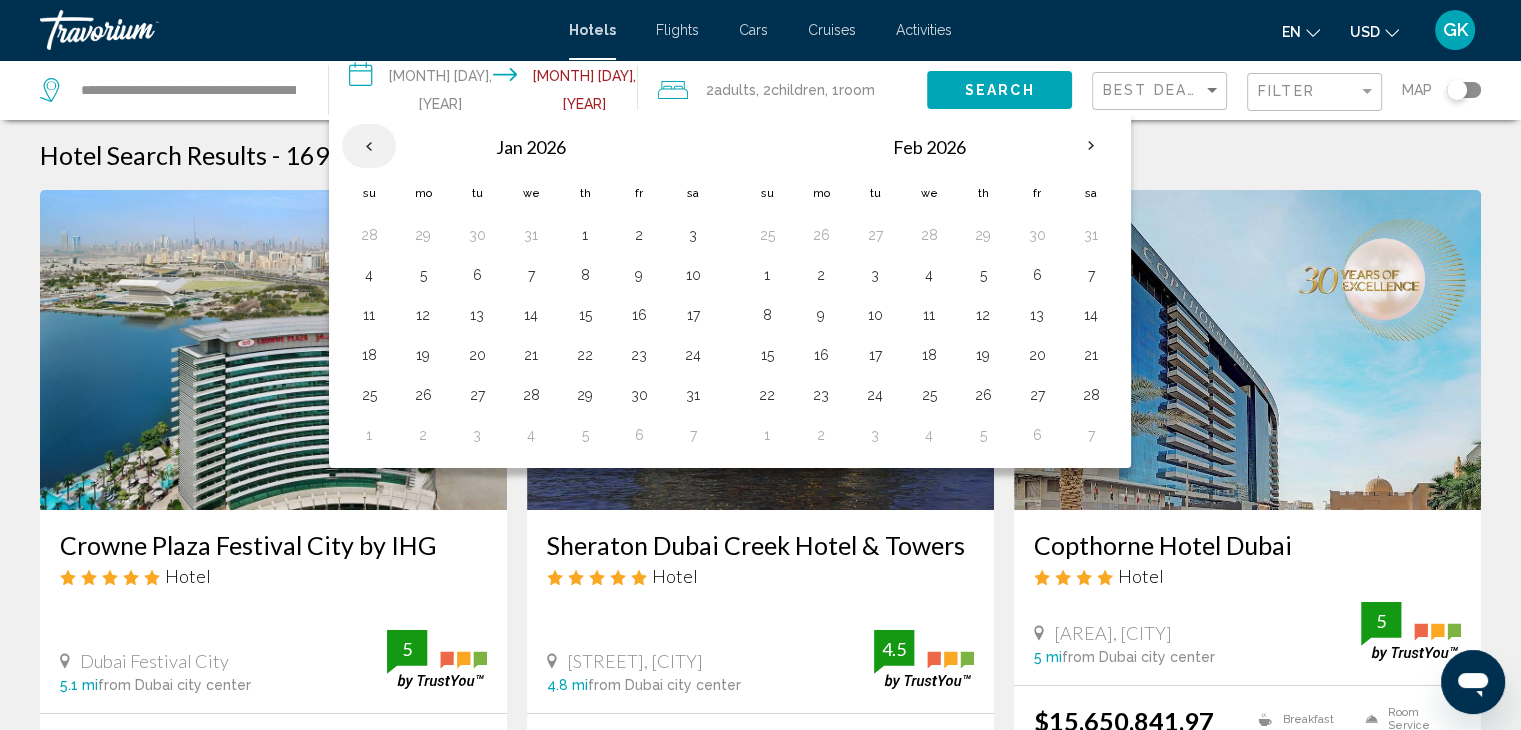 click at bounding box center [369, 146] 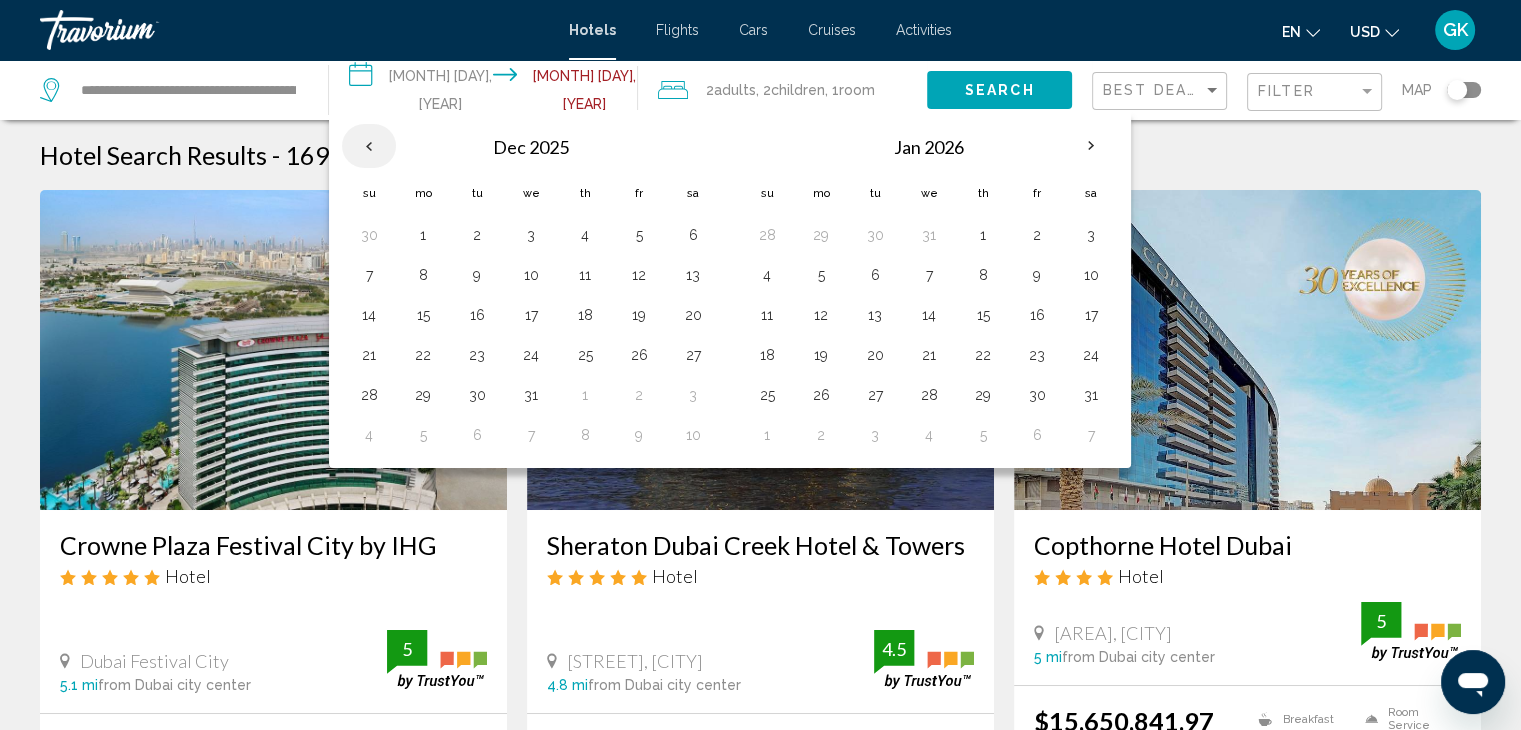 click at bounding box center (369, 146) 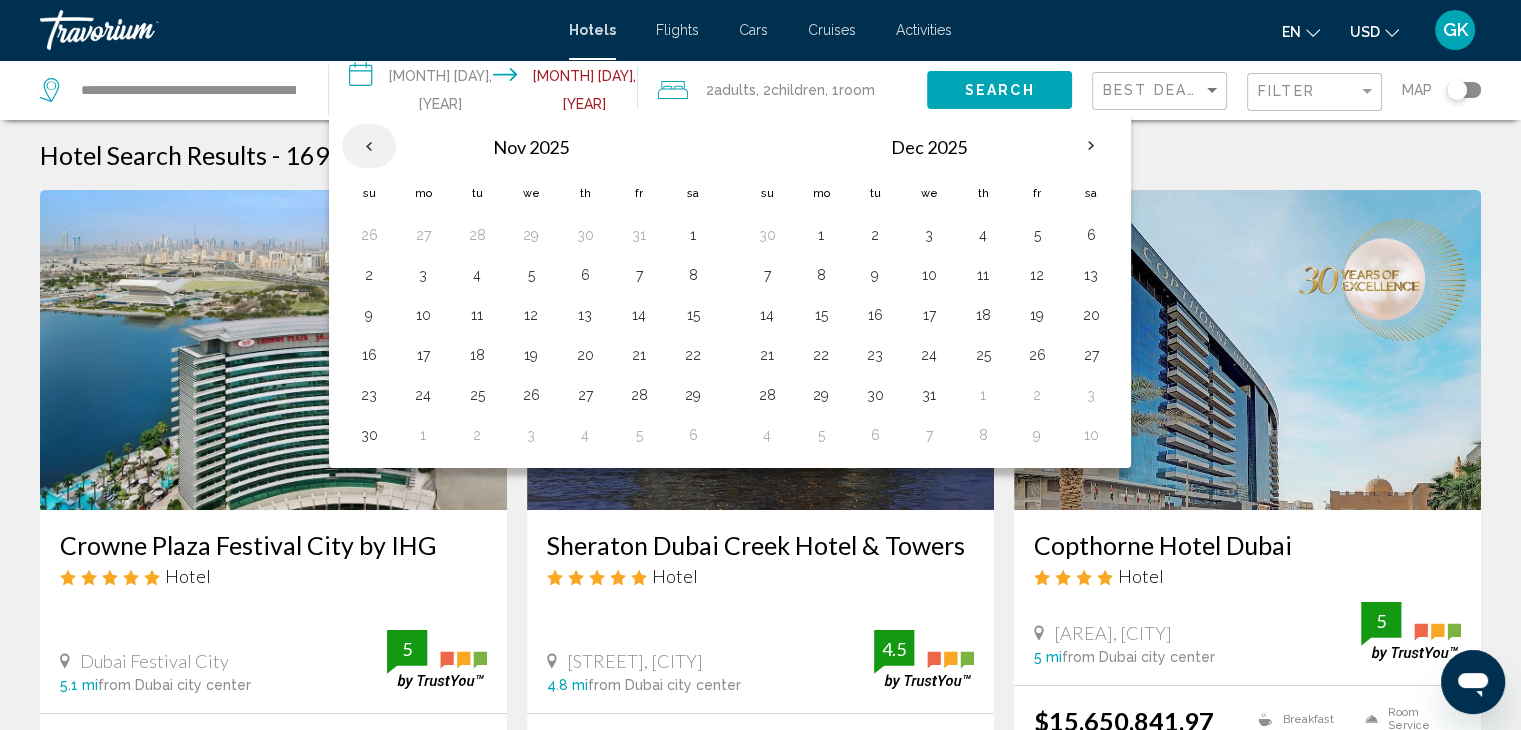 click at bounding box center (369, 146) 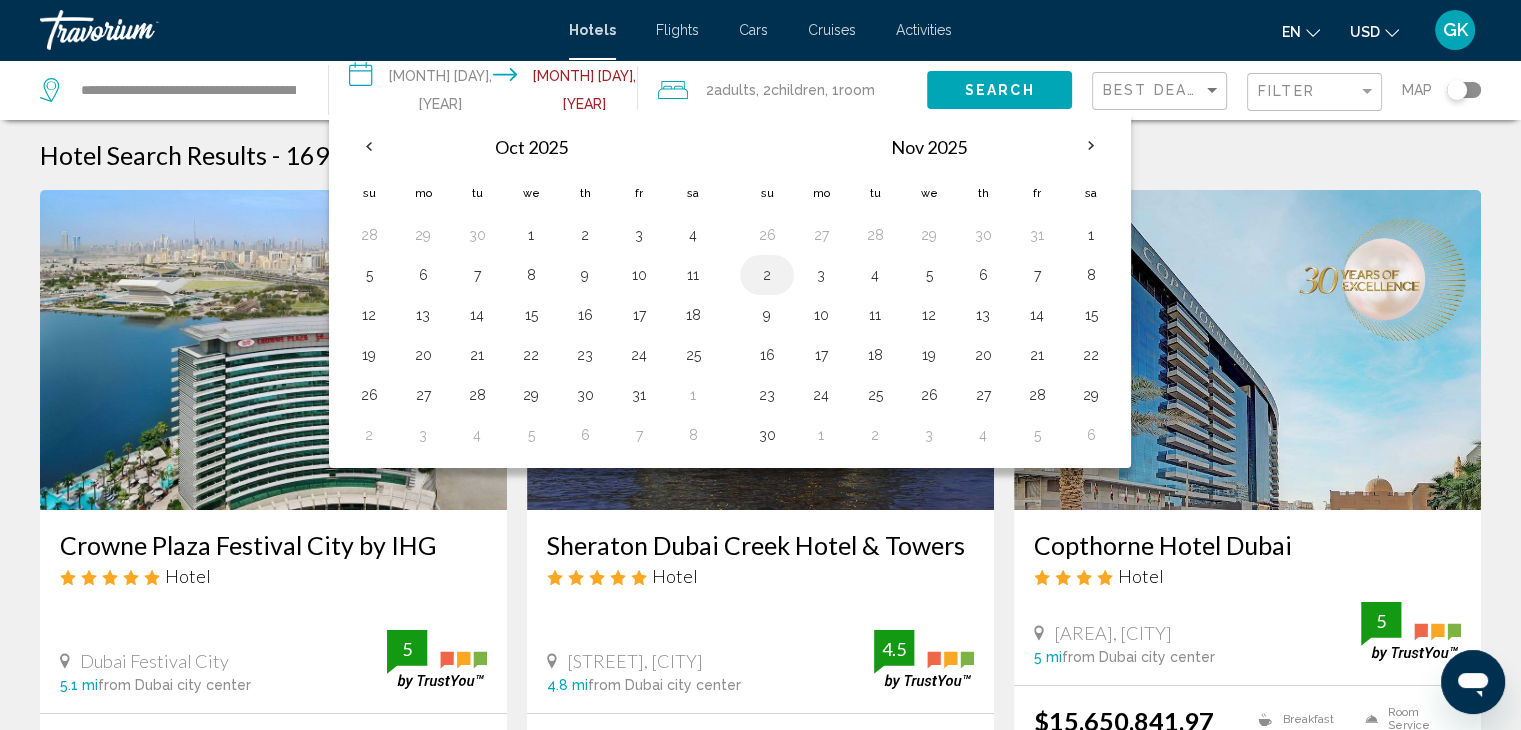 click on "2" at bounding box center [767, 275] 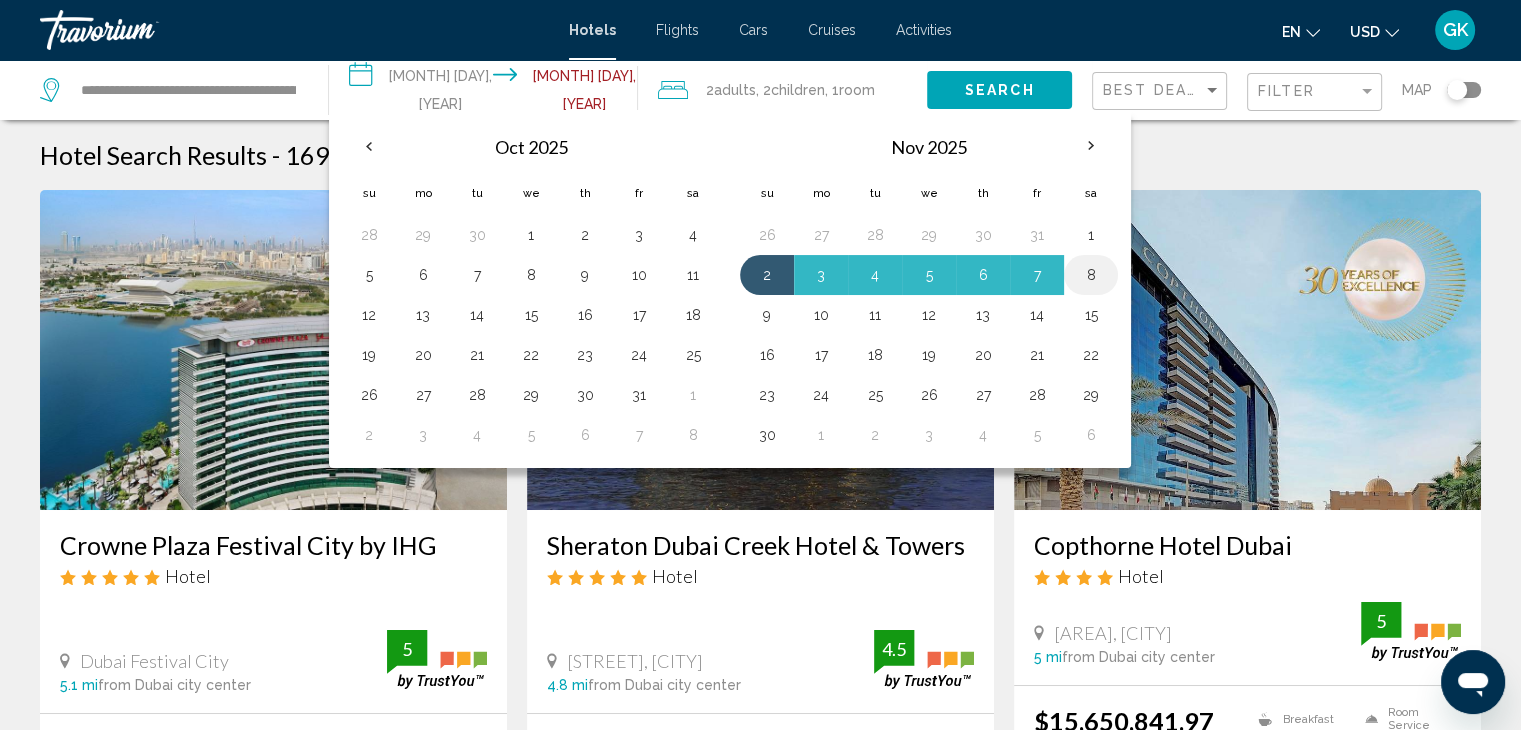 click on "8" at bounding box center (1091, 275) 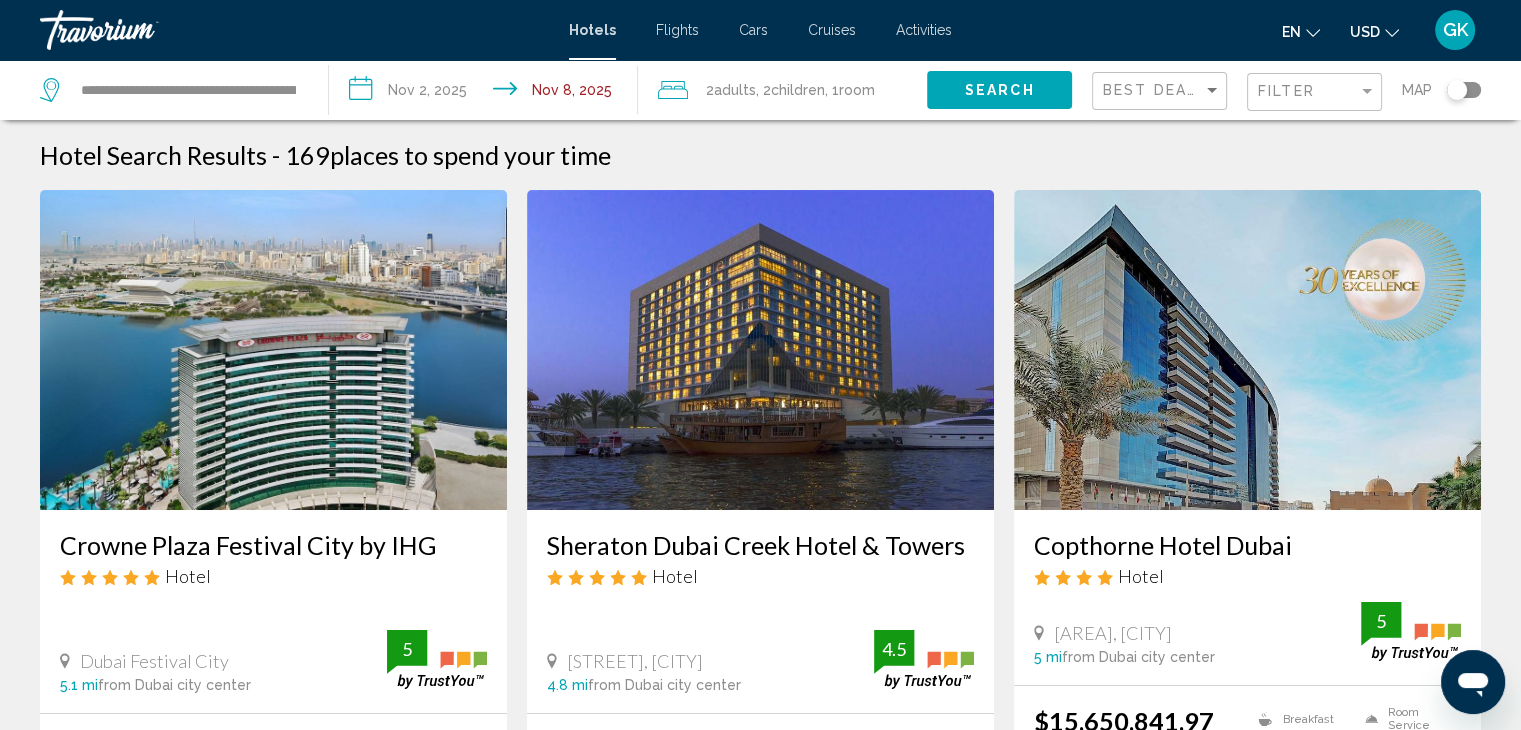 click on "Adults" 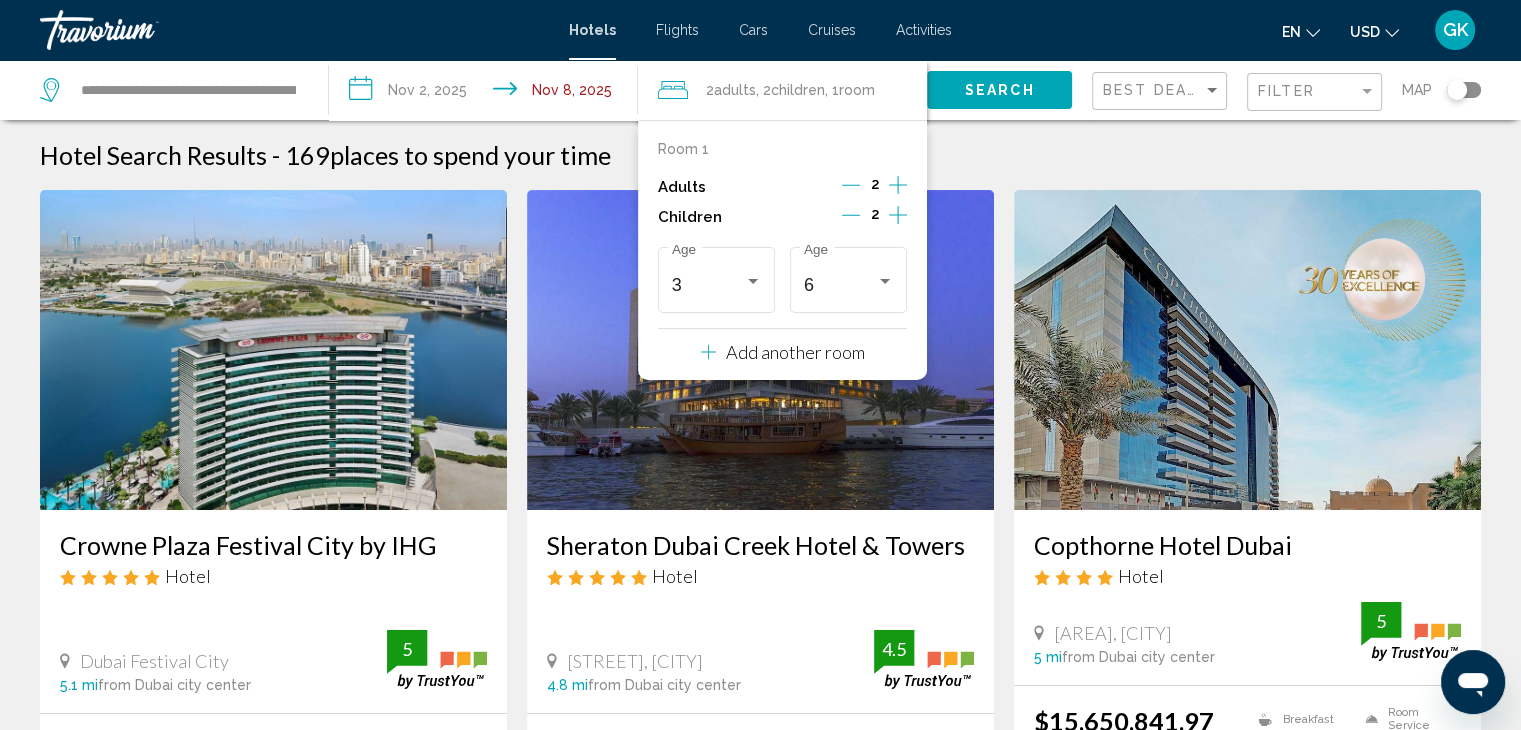 click 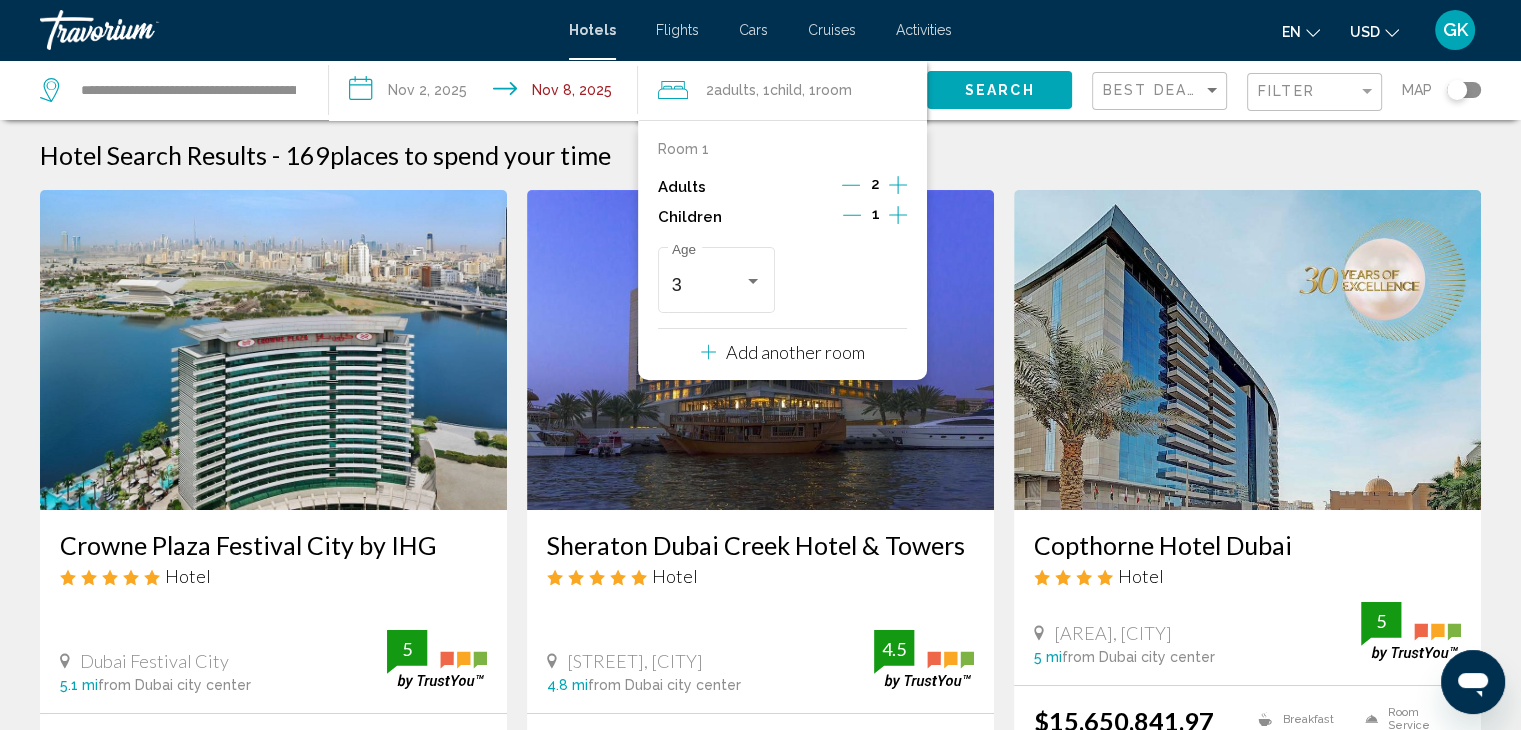 click 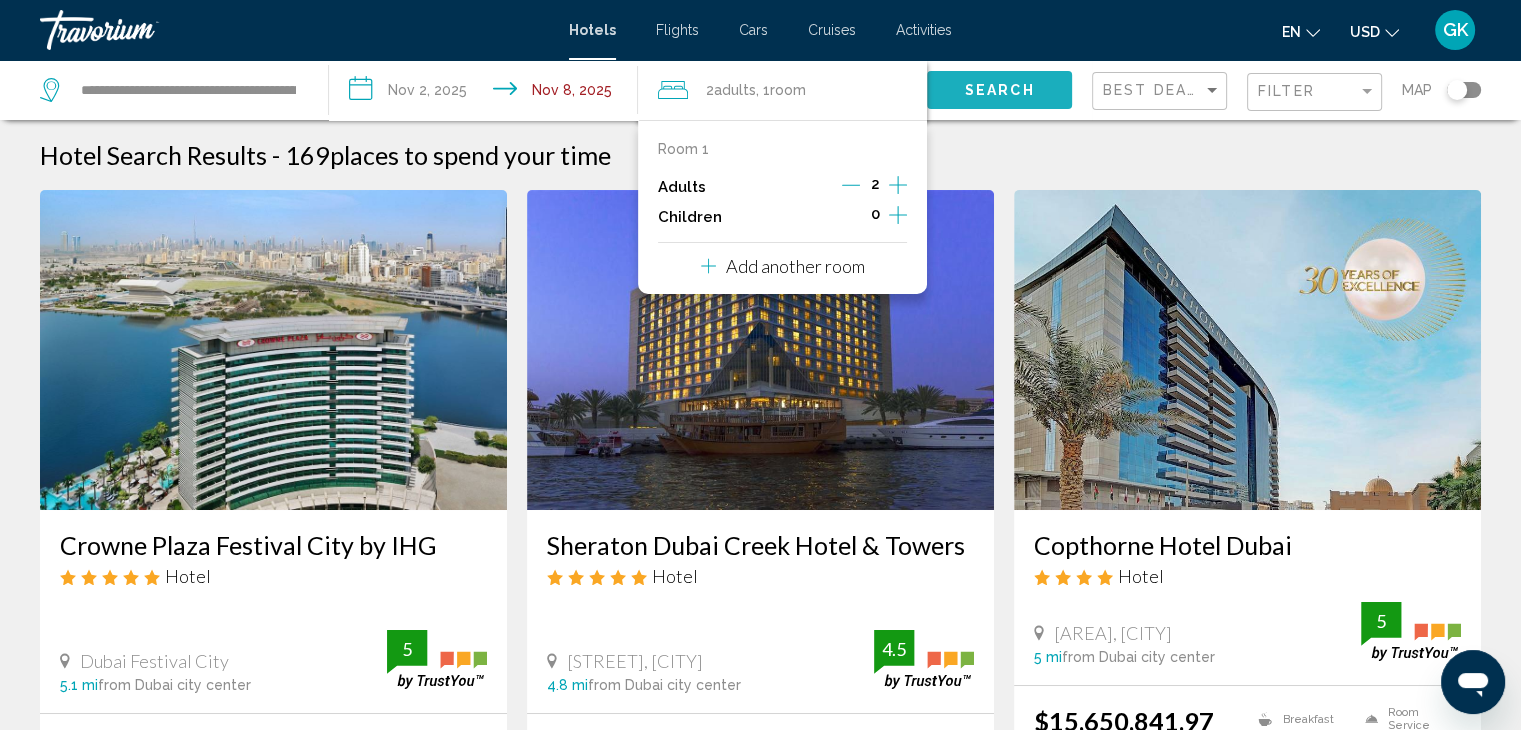 click on "Search" 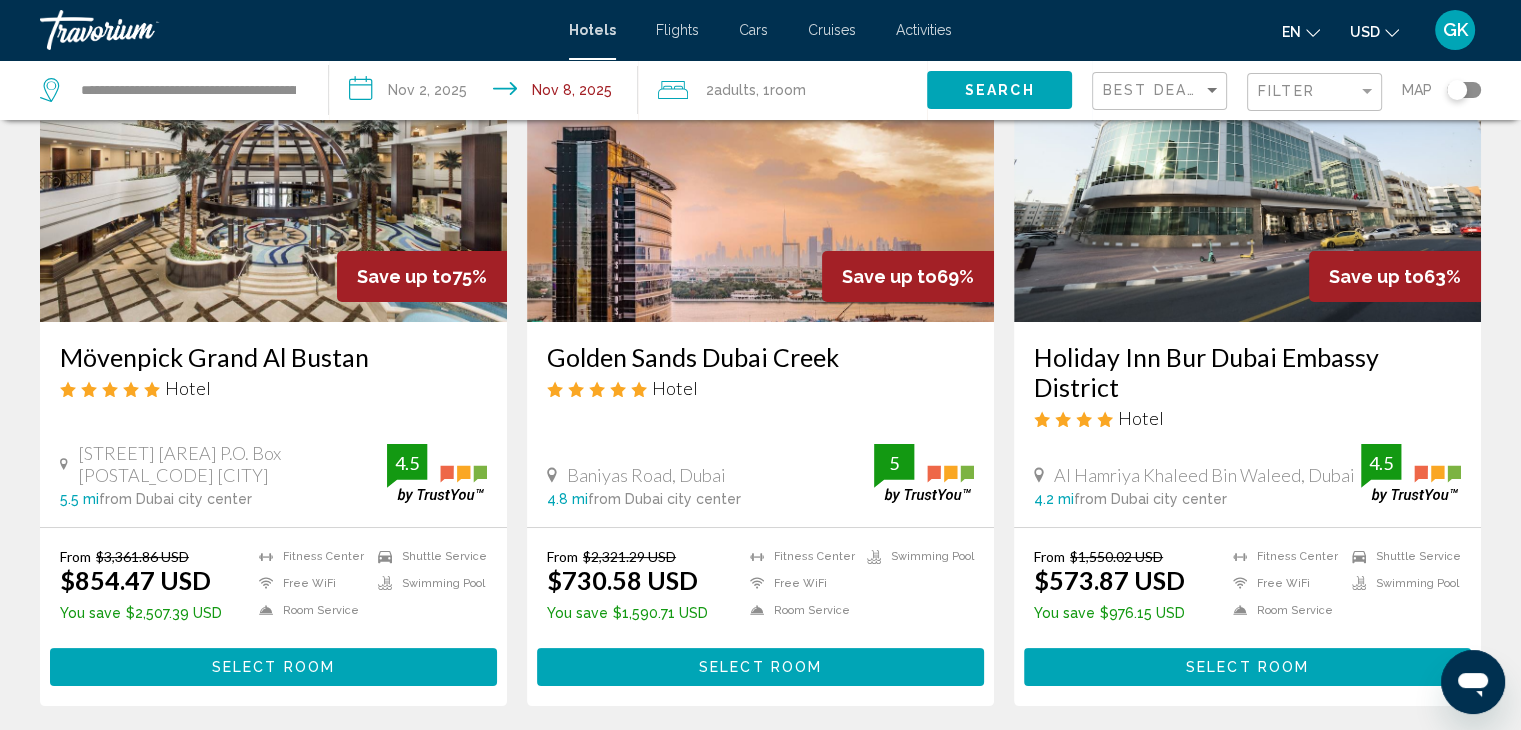scroll, scrollTop: 200, scrollLeft: 0, axis: vertical 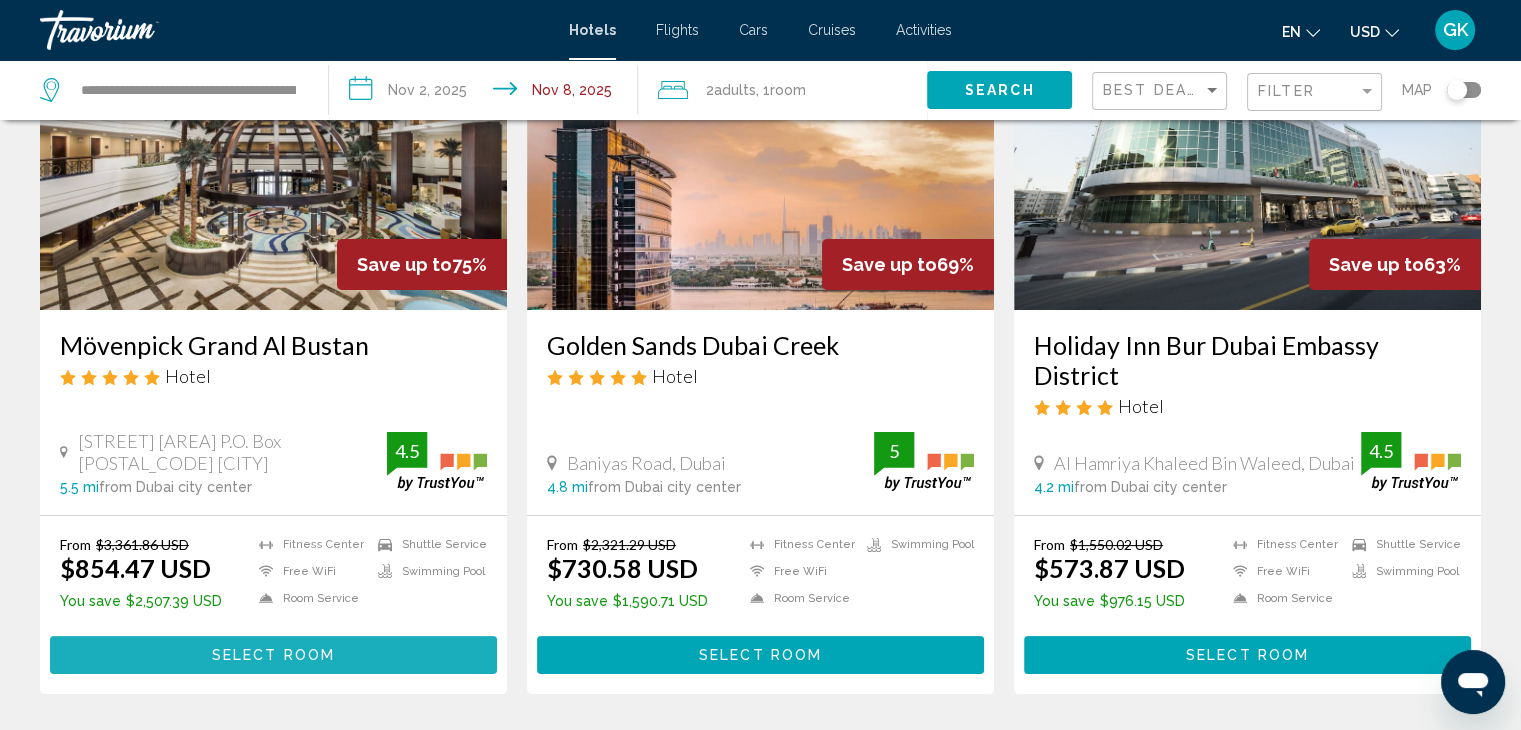 click on "Select Room" at bounding box center (273, 654) 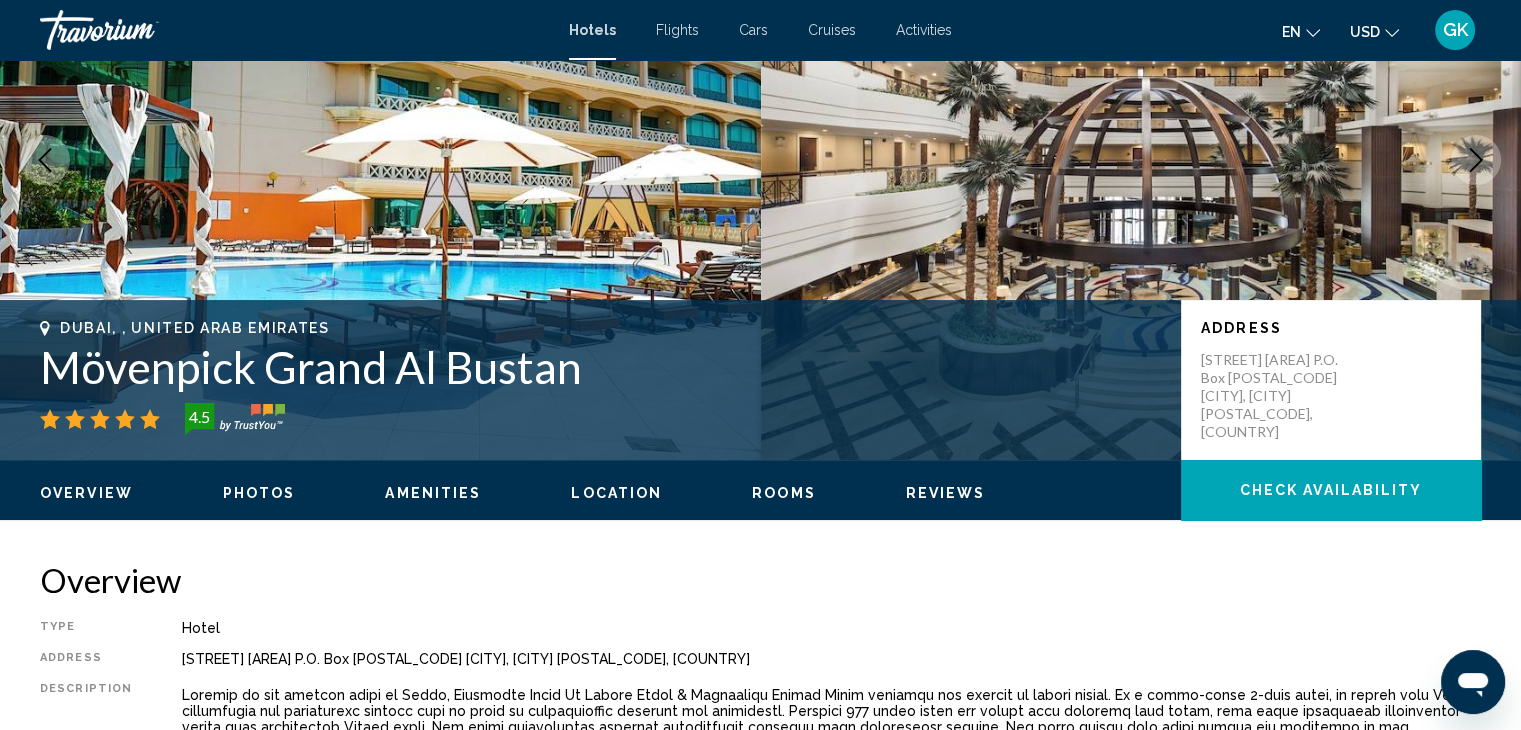 scroll, scrollTop: 0, scrollLeft: 0, axis: both 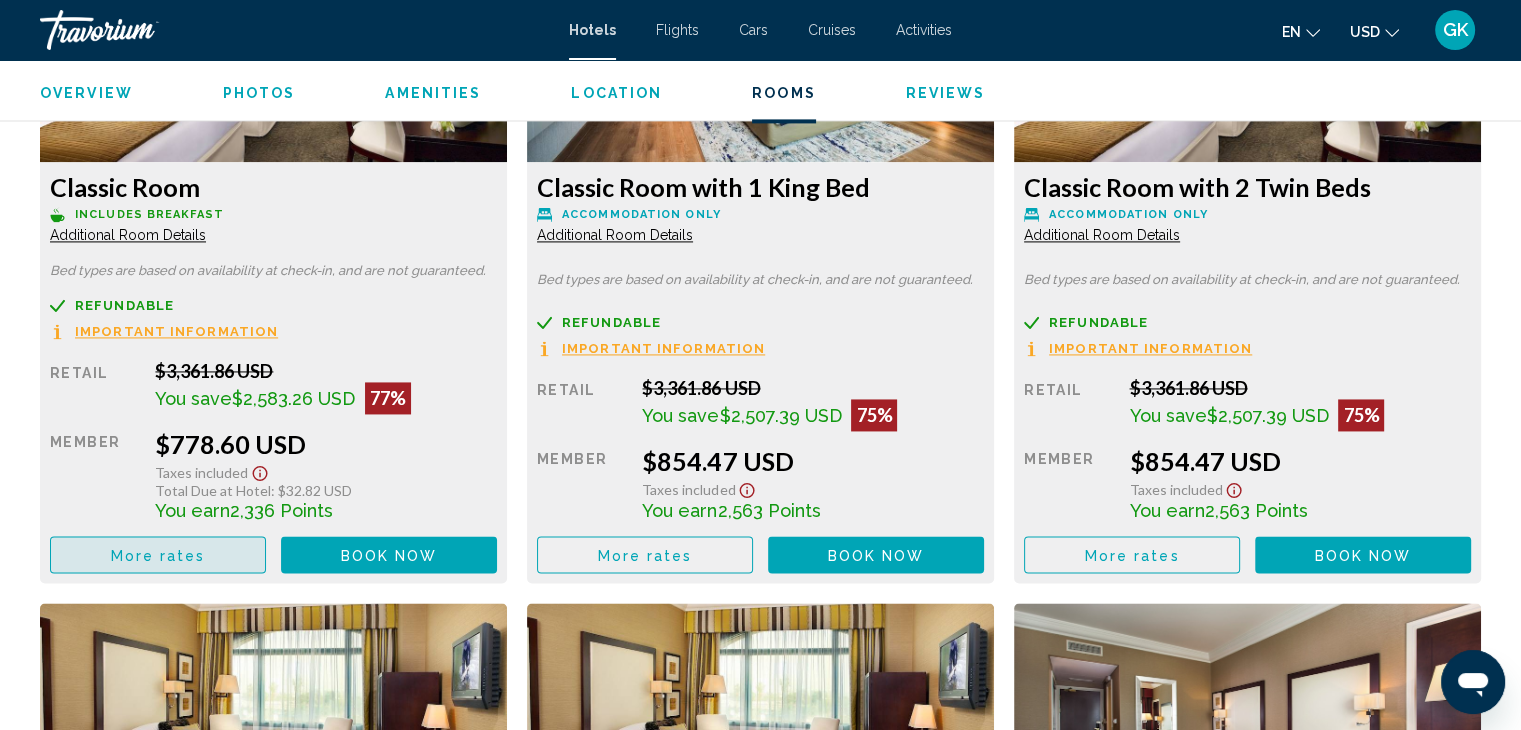 click on "More rates" at bounding box center [158, 555] 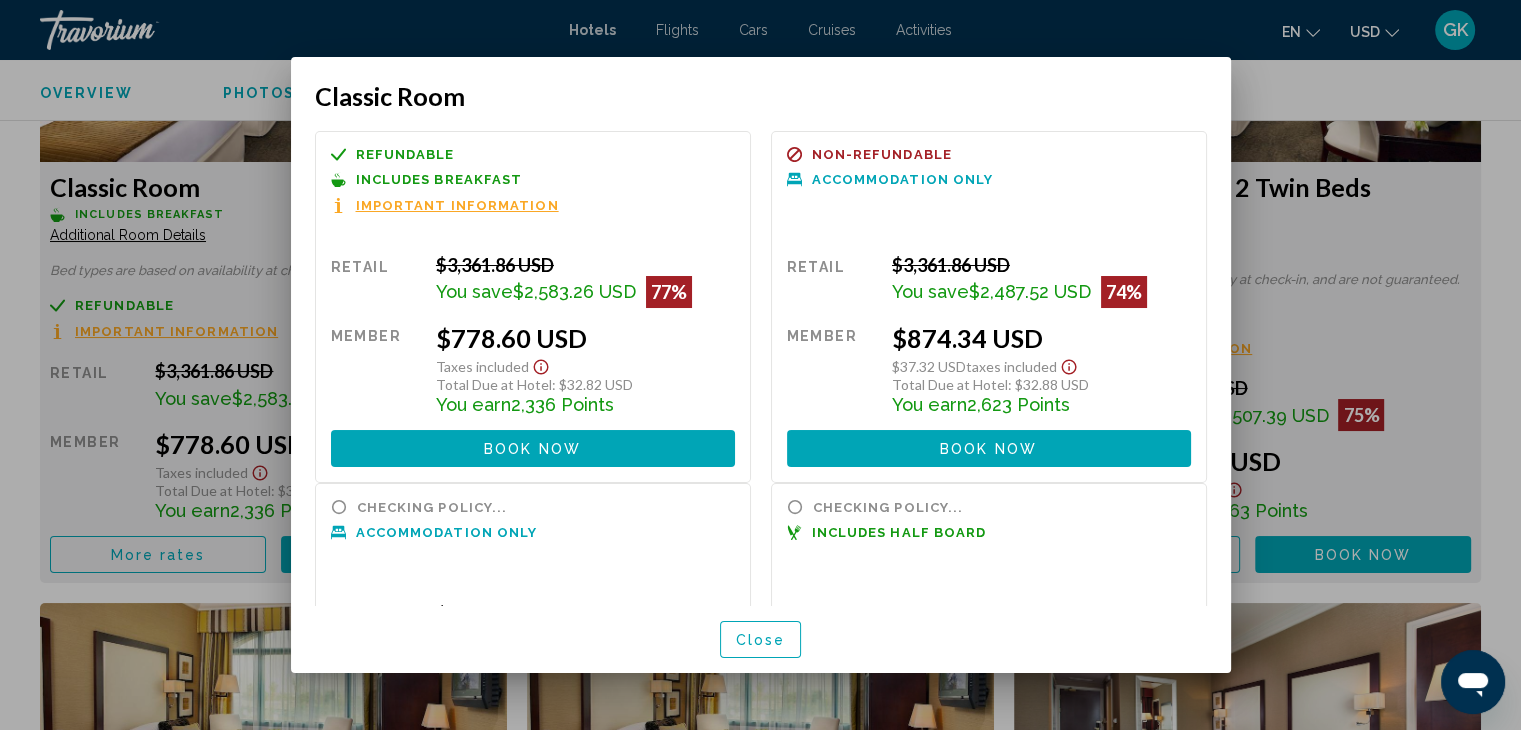 scroll, scrollTop: 0, scrollLeft: 0, axis: both 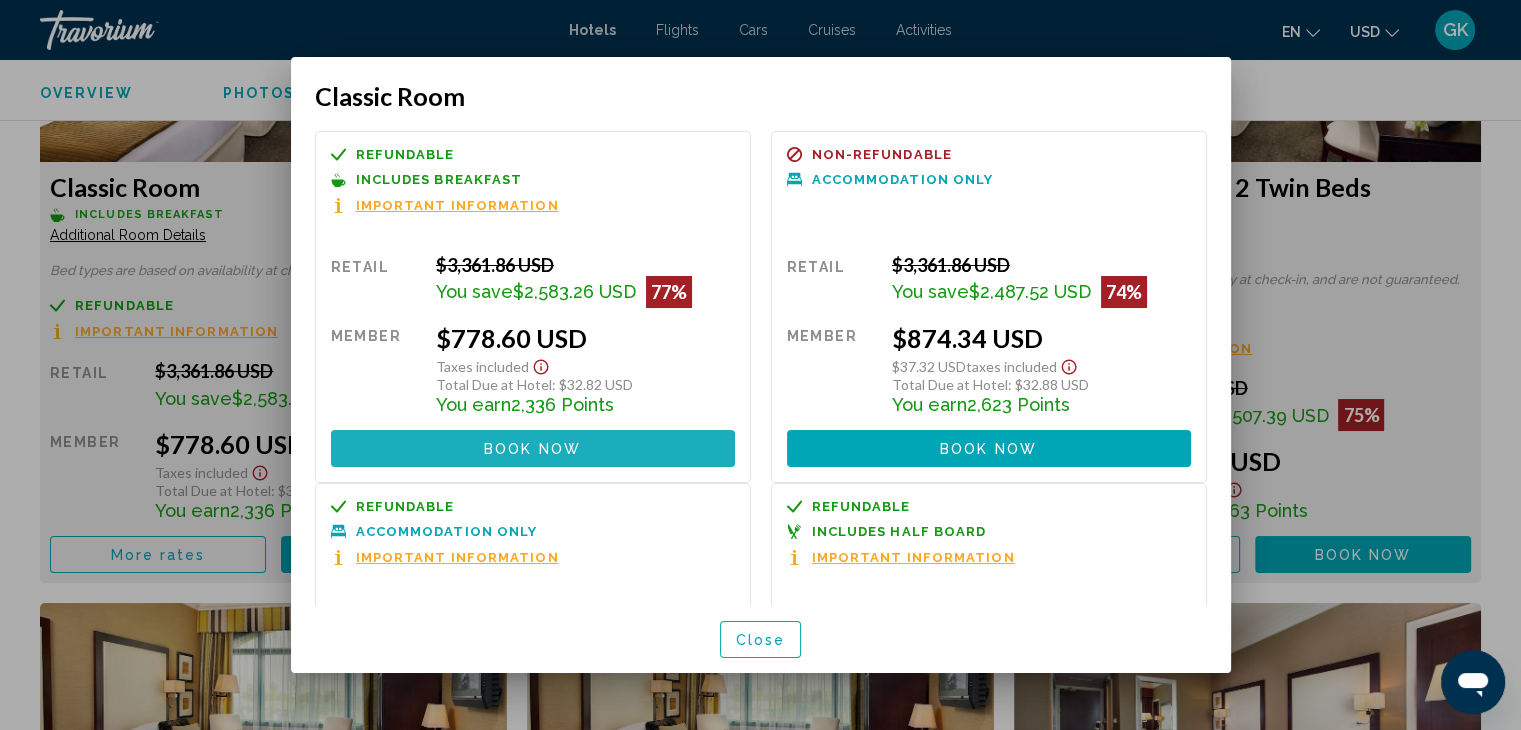 click on "Book now No longer available" at bounding box center (533, 448) 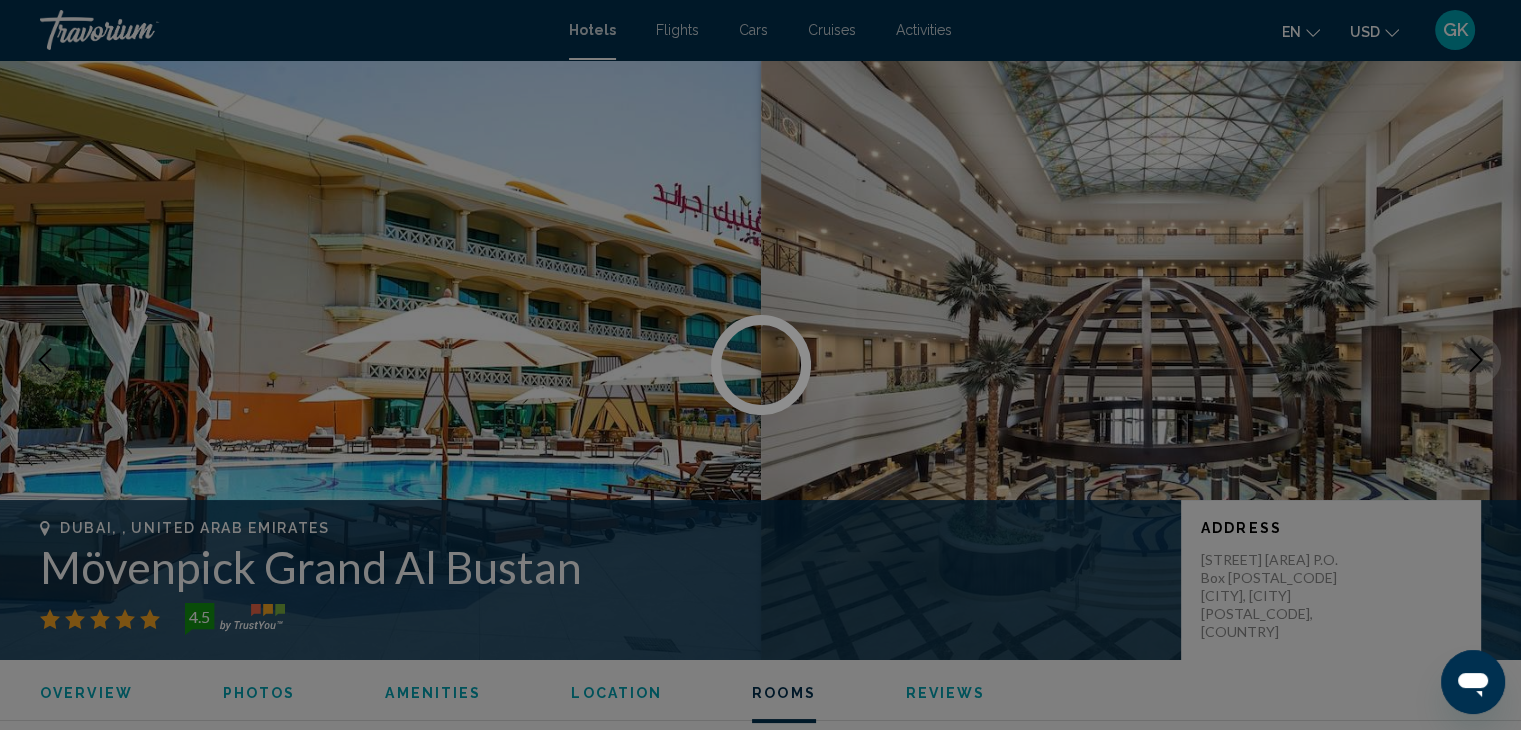 scroll, scrollTop: 2920, scrollLeft: 0, axis: vertical 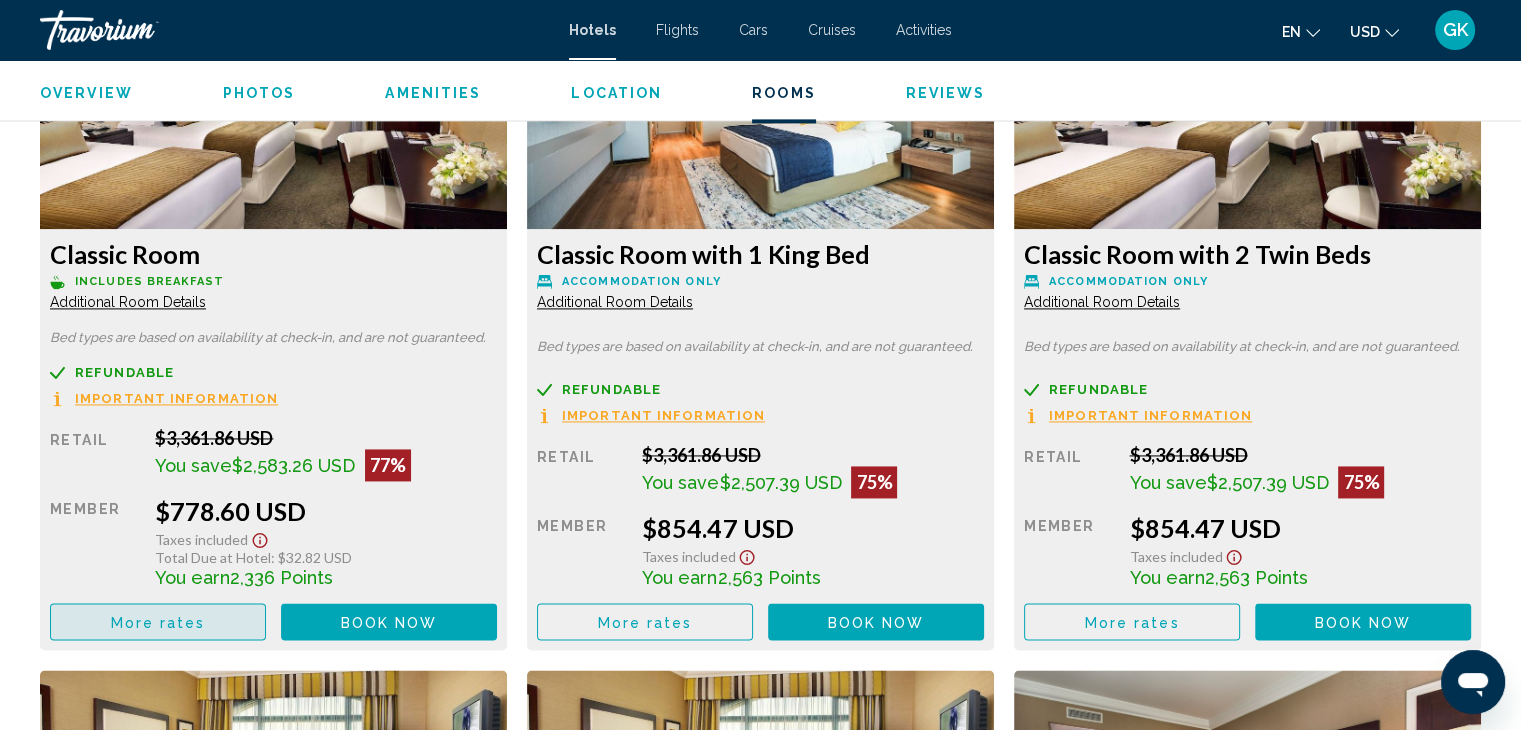 click on "More rates" at bounding box center [158, 621] 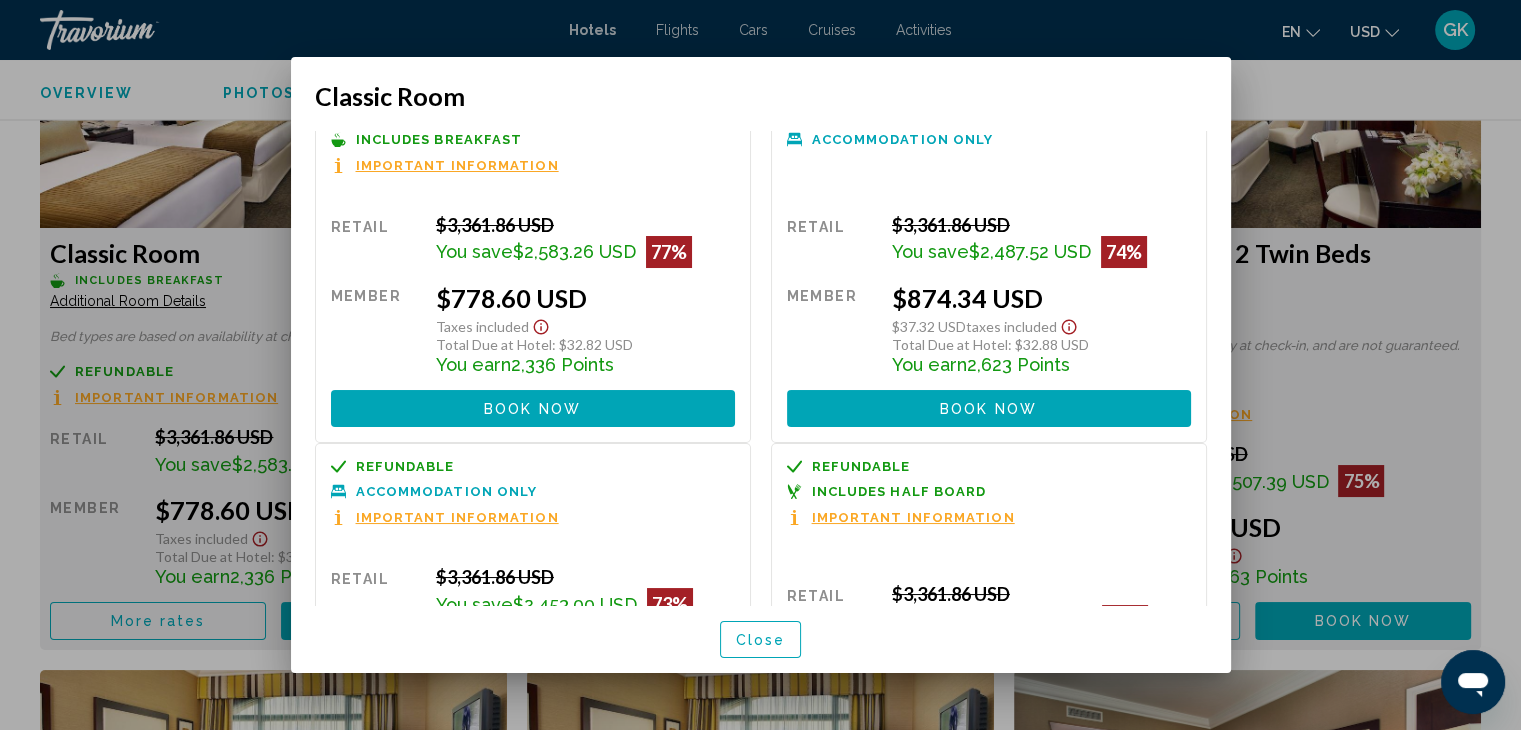scroll, scrollTop: 80, scrollLeft: 0, axis: vertical 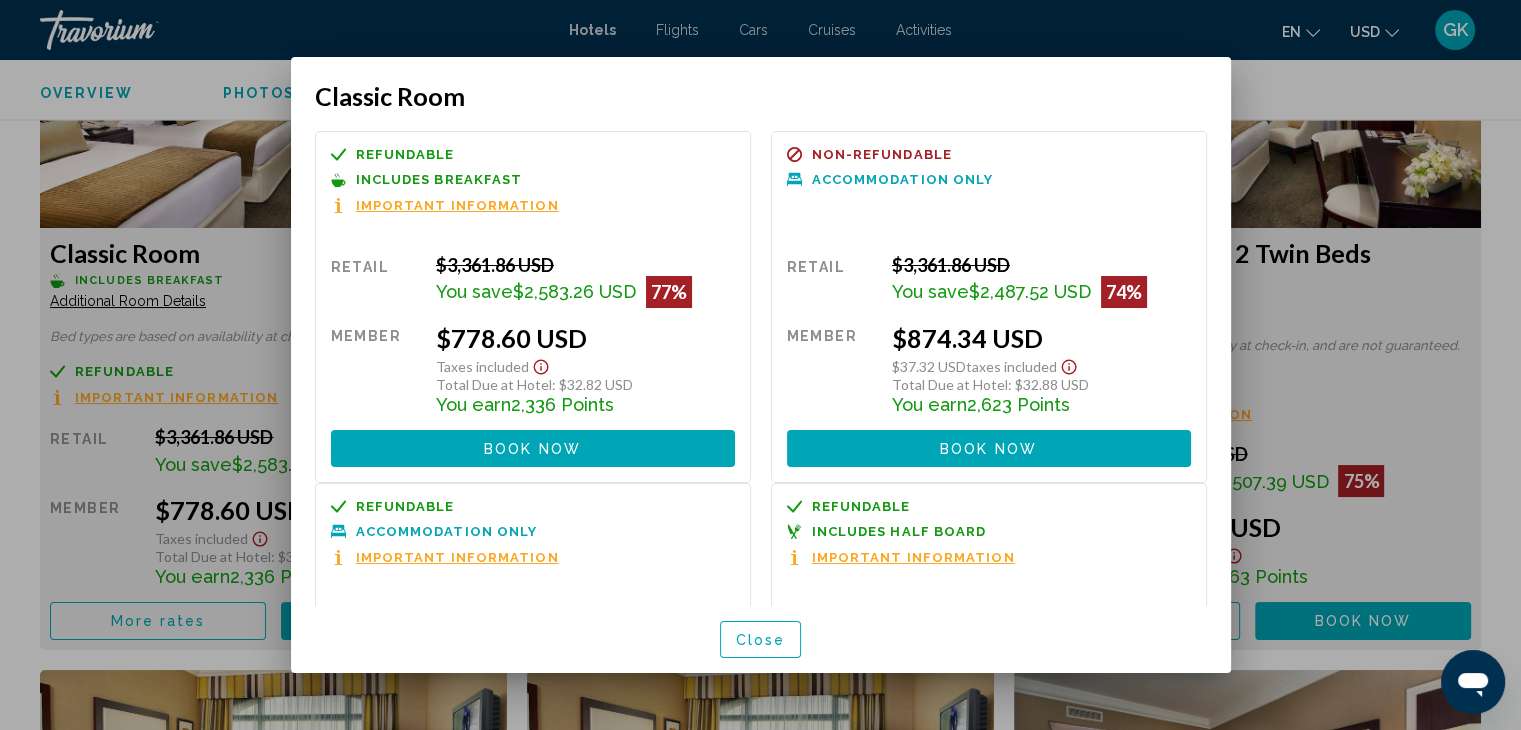 click at bounding box center [760, 365] 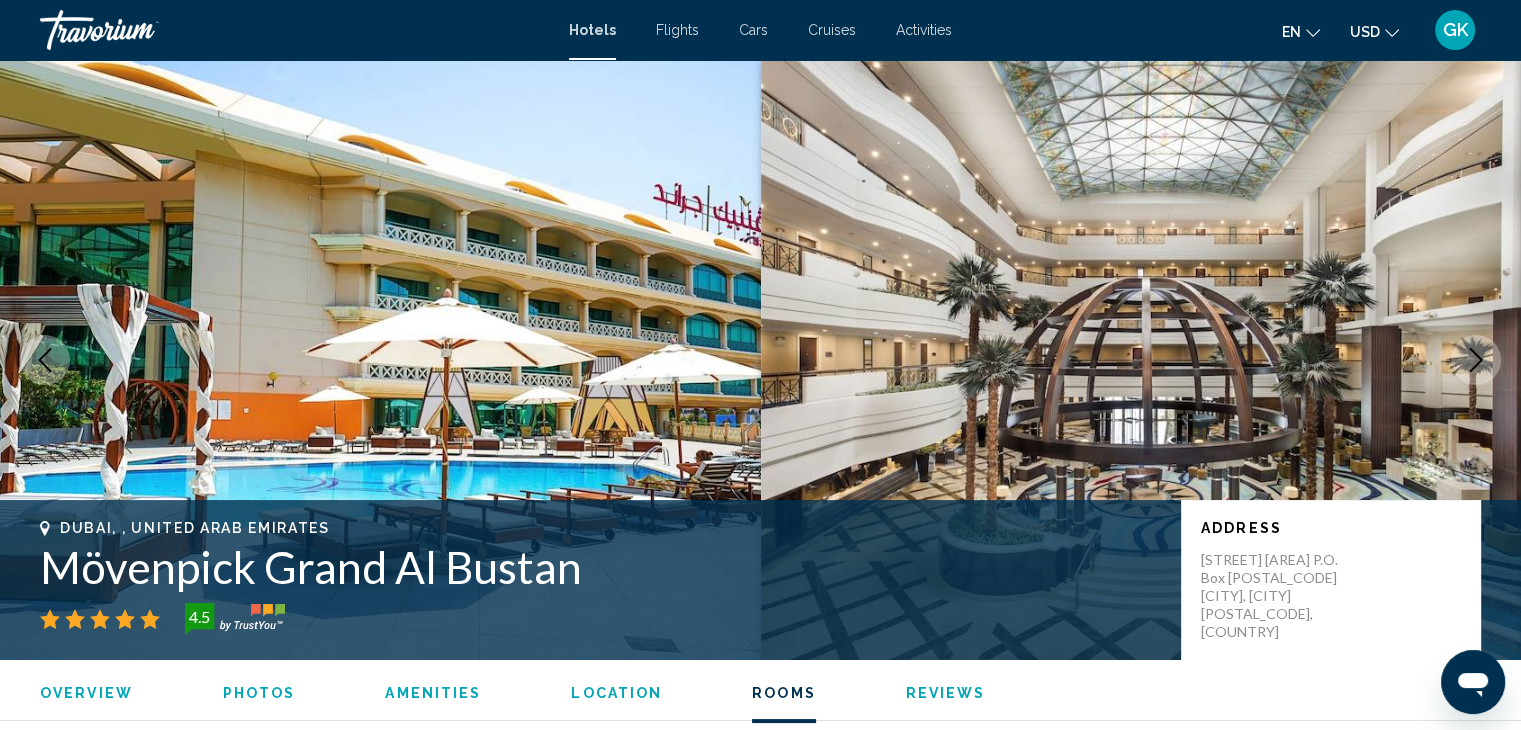 scroll, scrollTop: 2853, scrollLeft: 0, axis: vertical 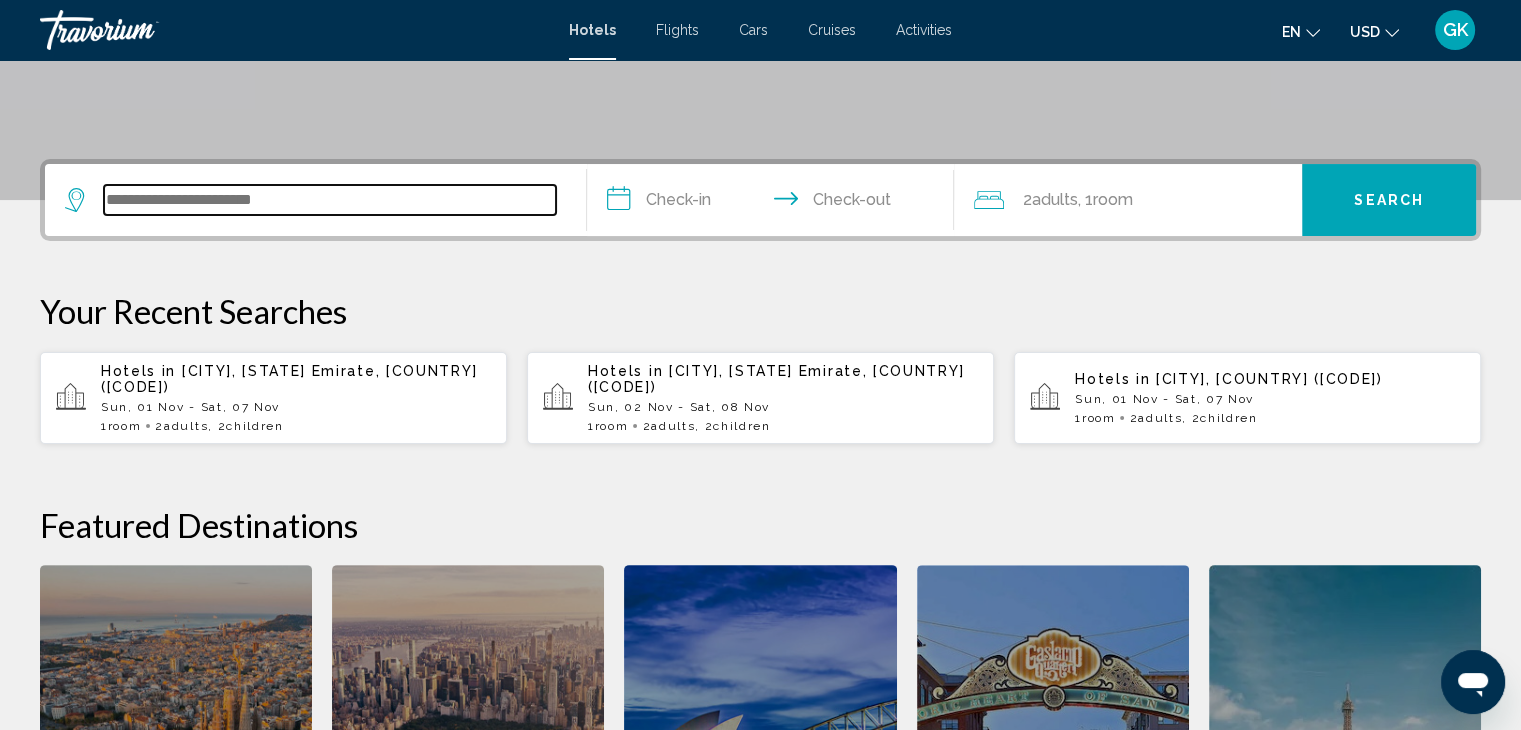 click at bounding box center [330, 200] 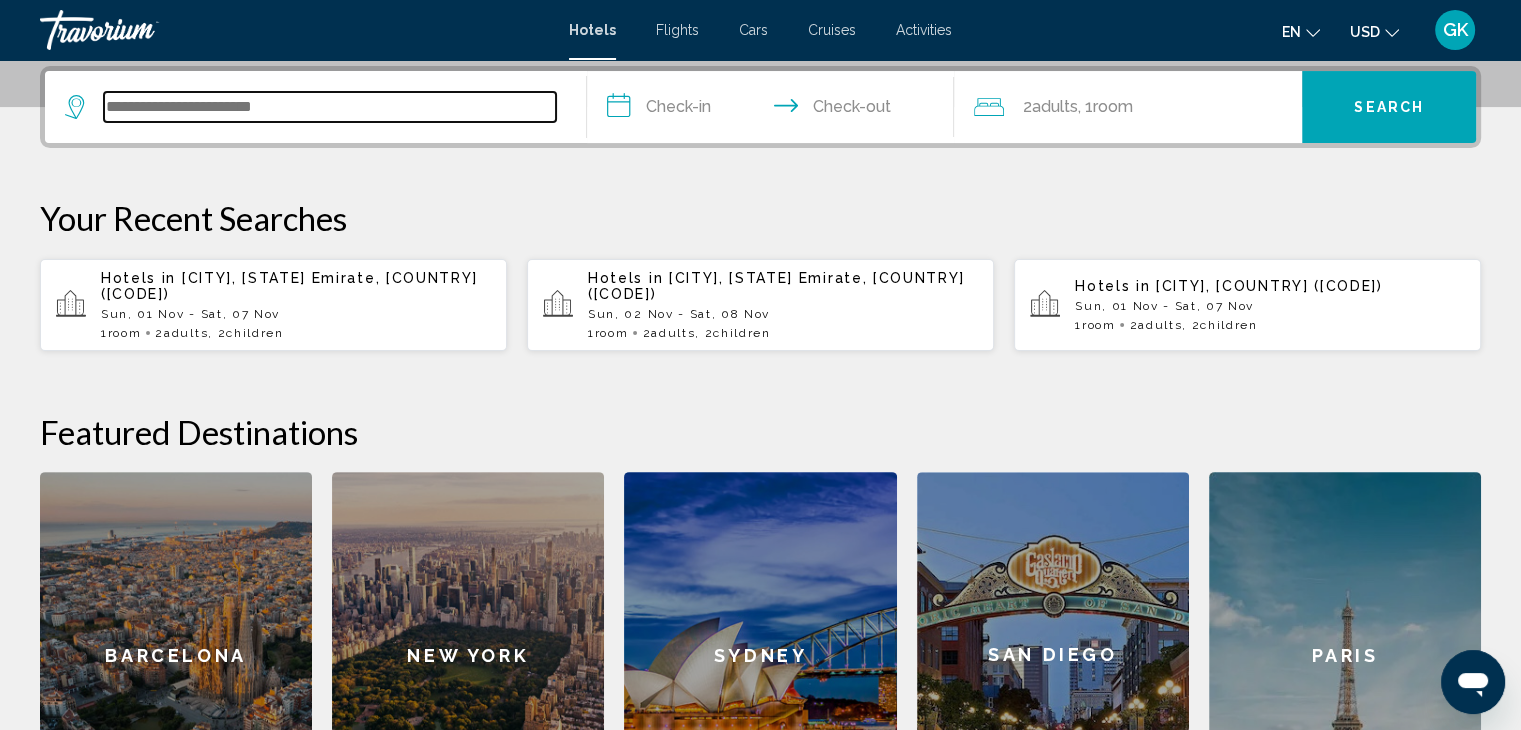 type on "*" 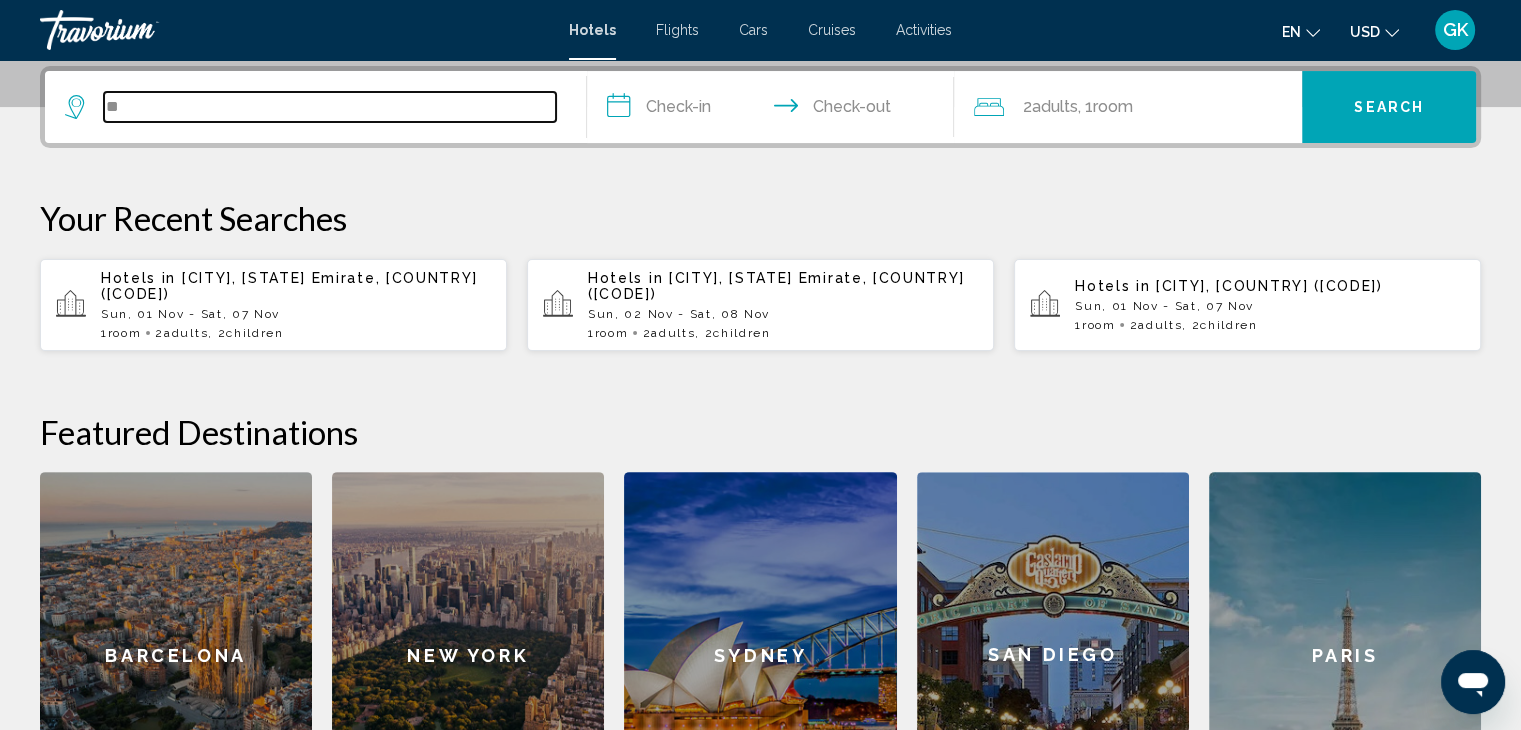 type on "*" 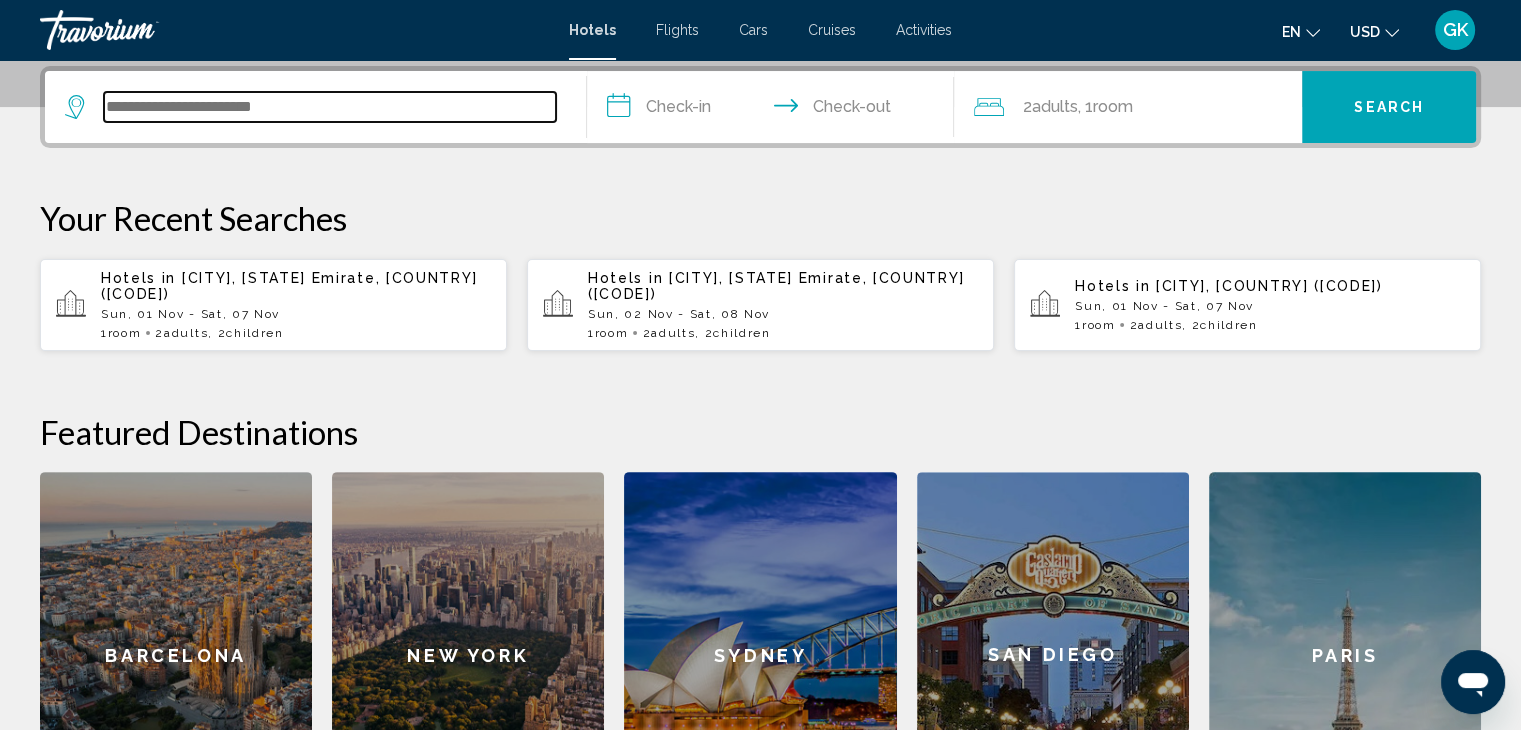 type on "*" 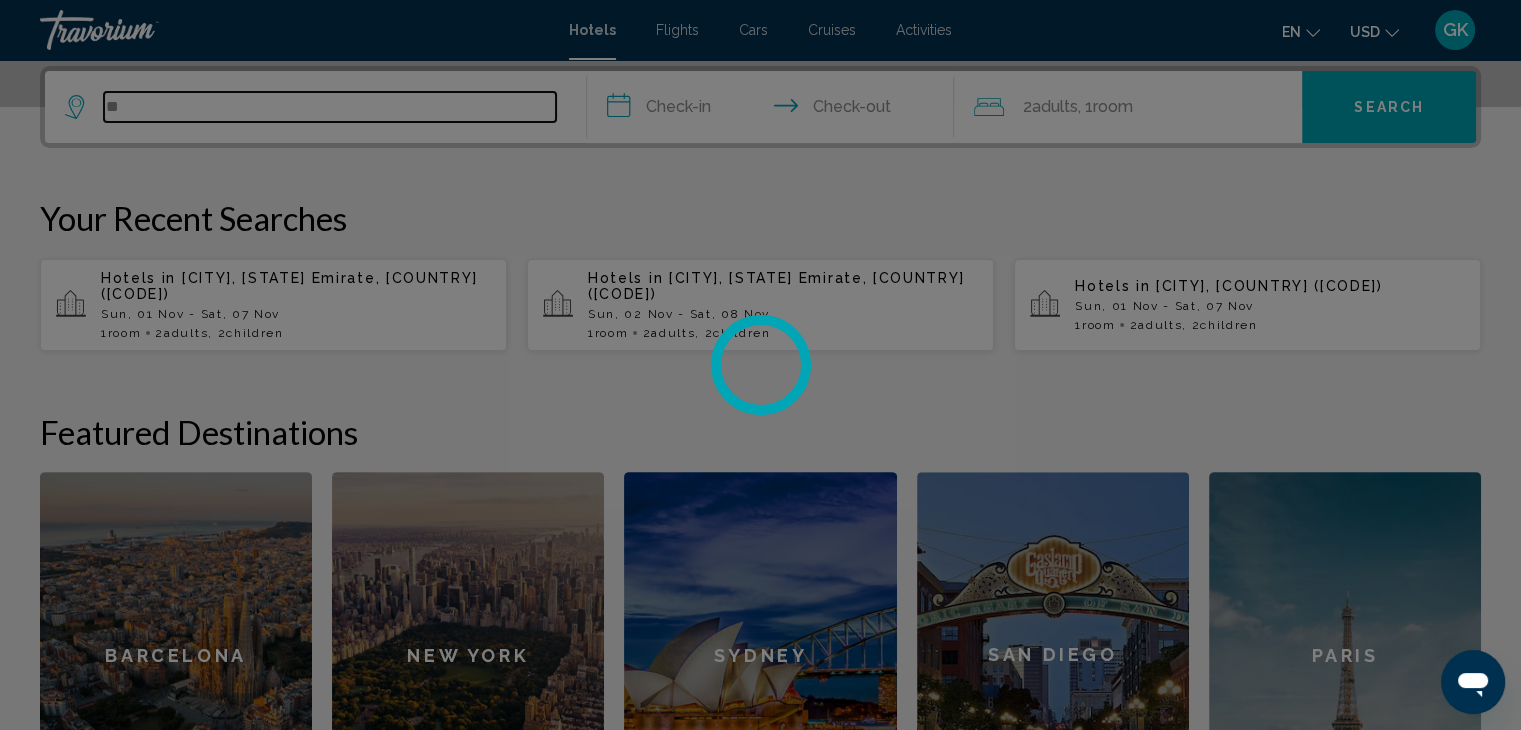 type on "*" 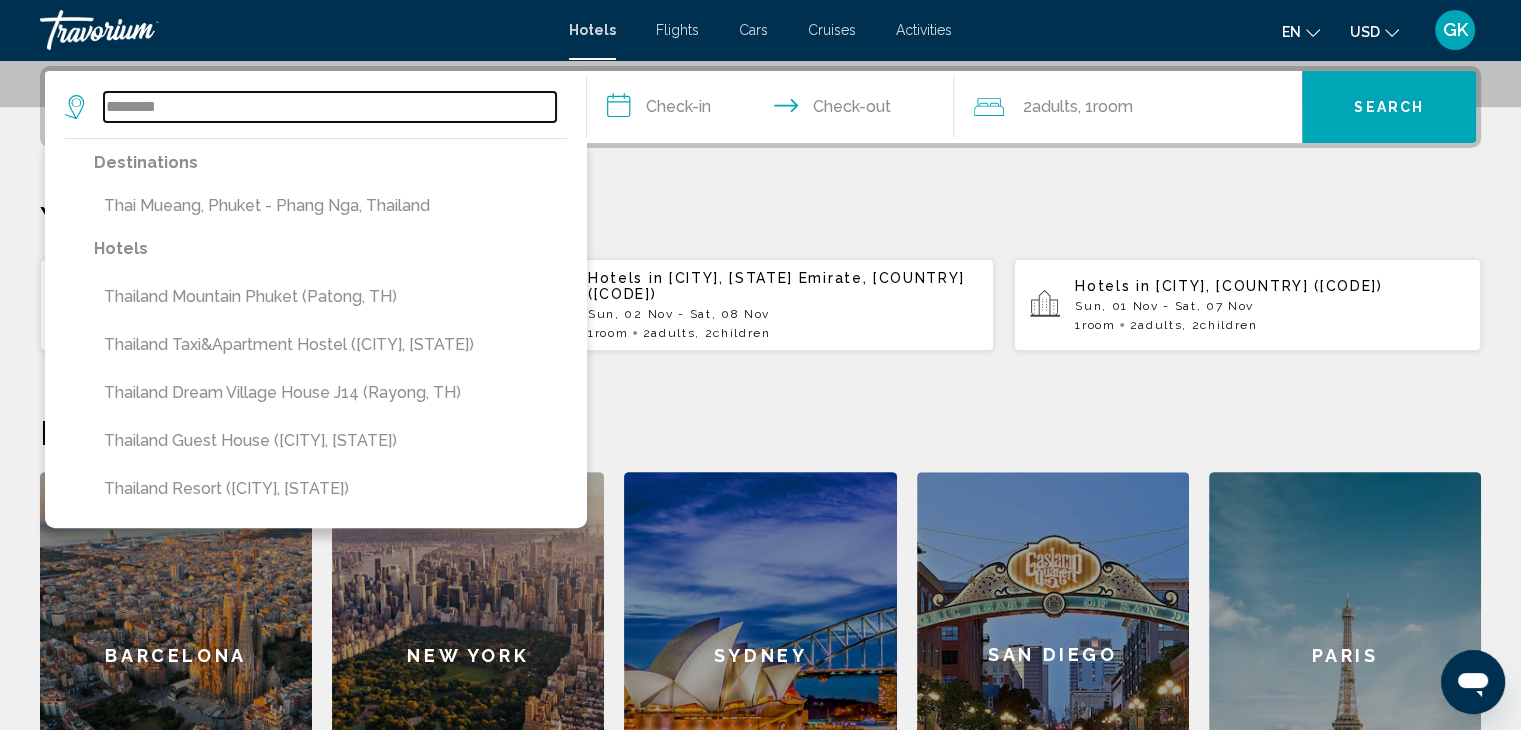 click on "********" at bounding box center (330, 107) 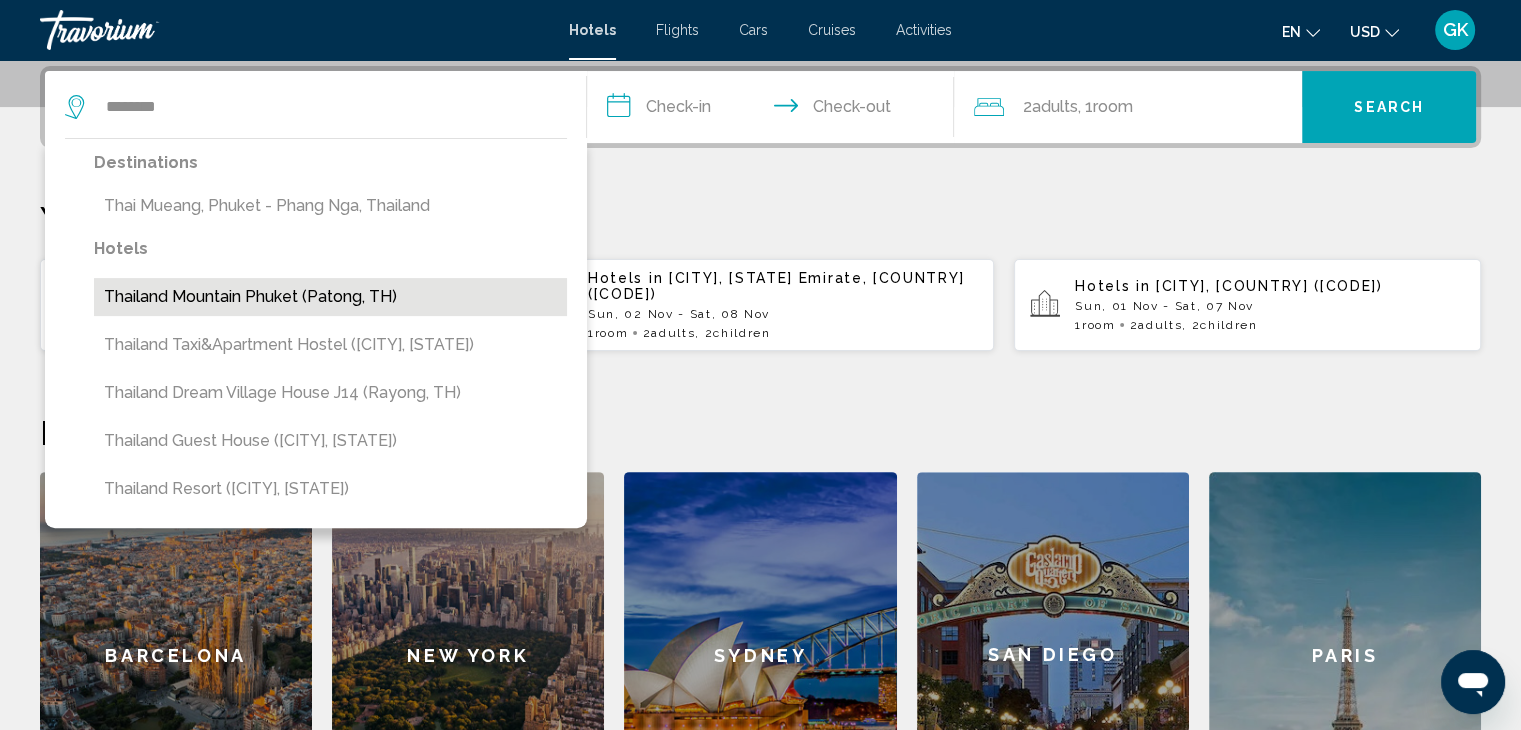 click on "Thailand Mountain Phuket (Patong, TH)" at bounding box center (330, 297) 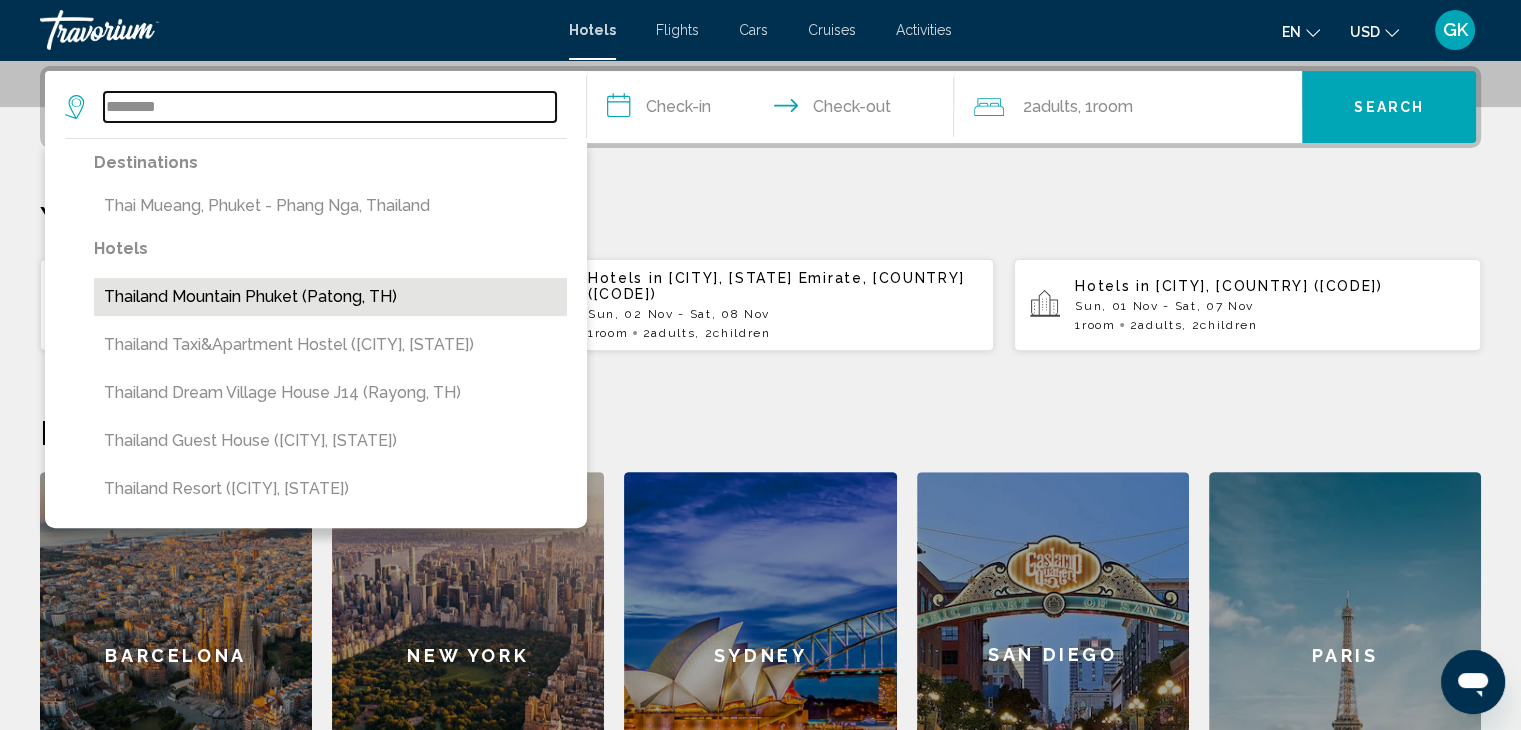type on "**********" 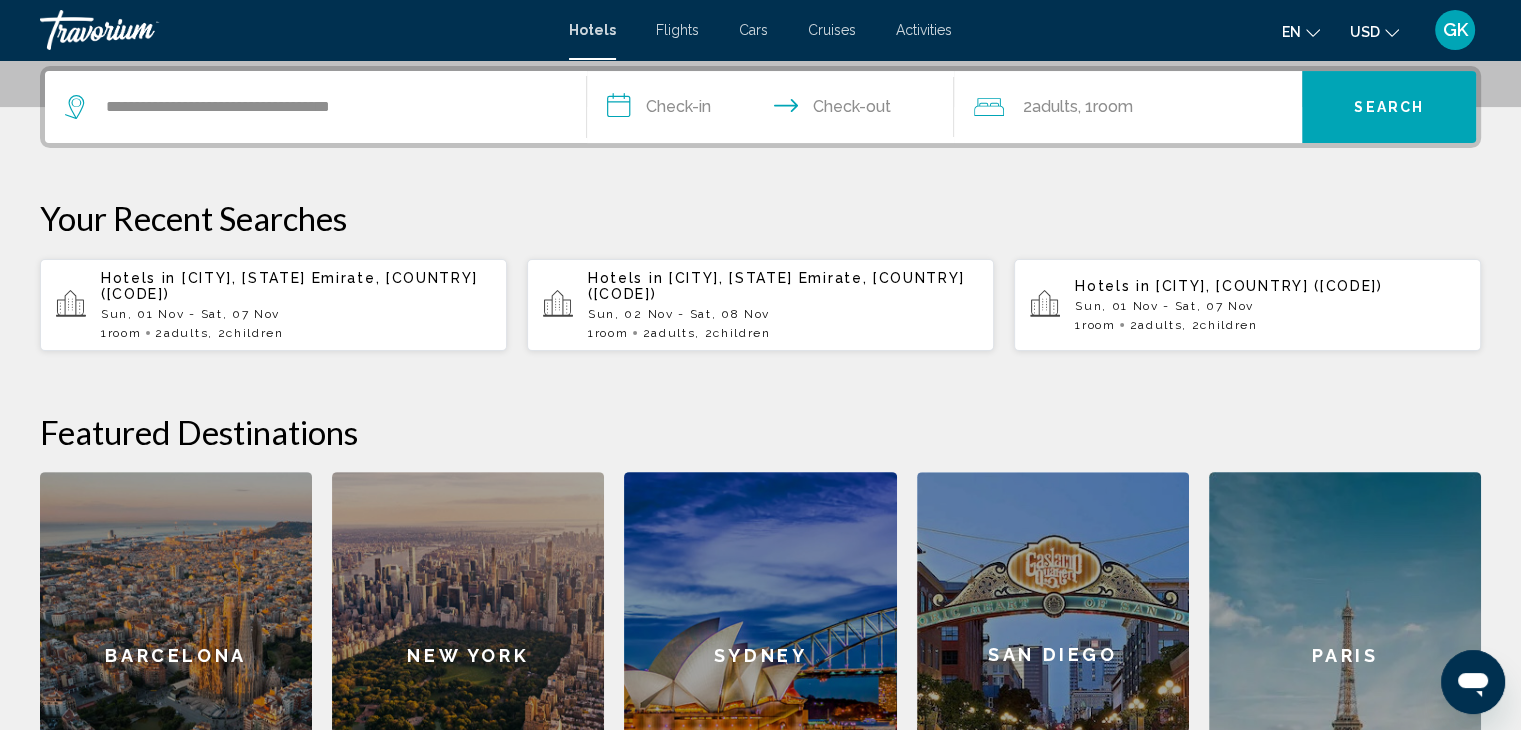 click on "**********" at bounding box center (775, 110) 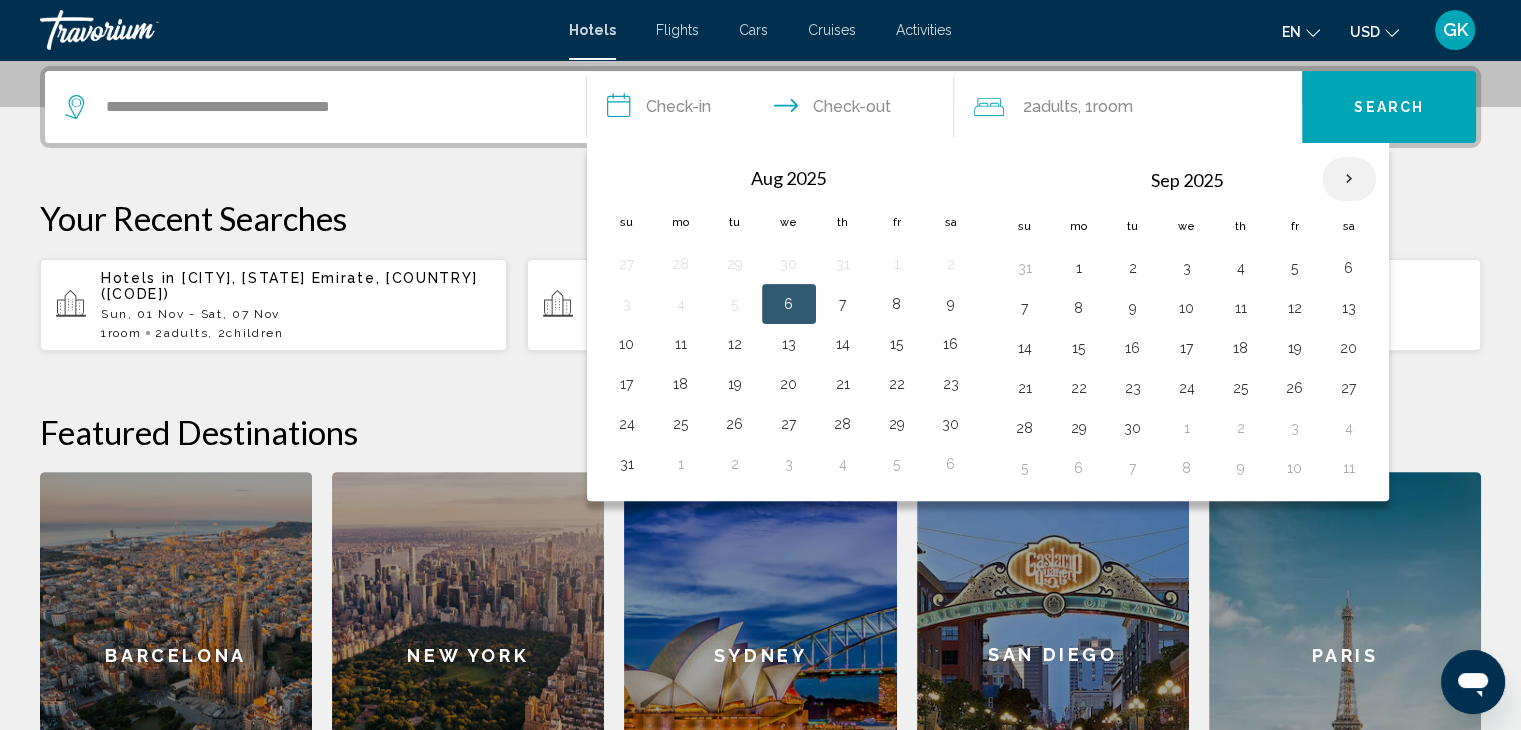 click at bounding box center (1349, 179) 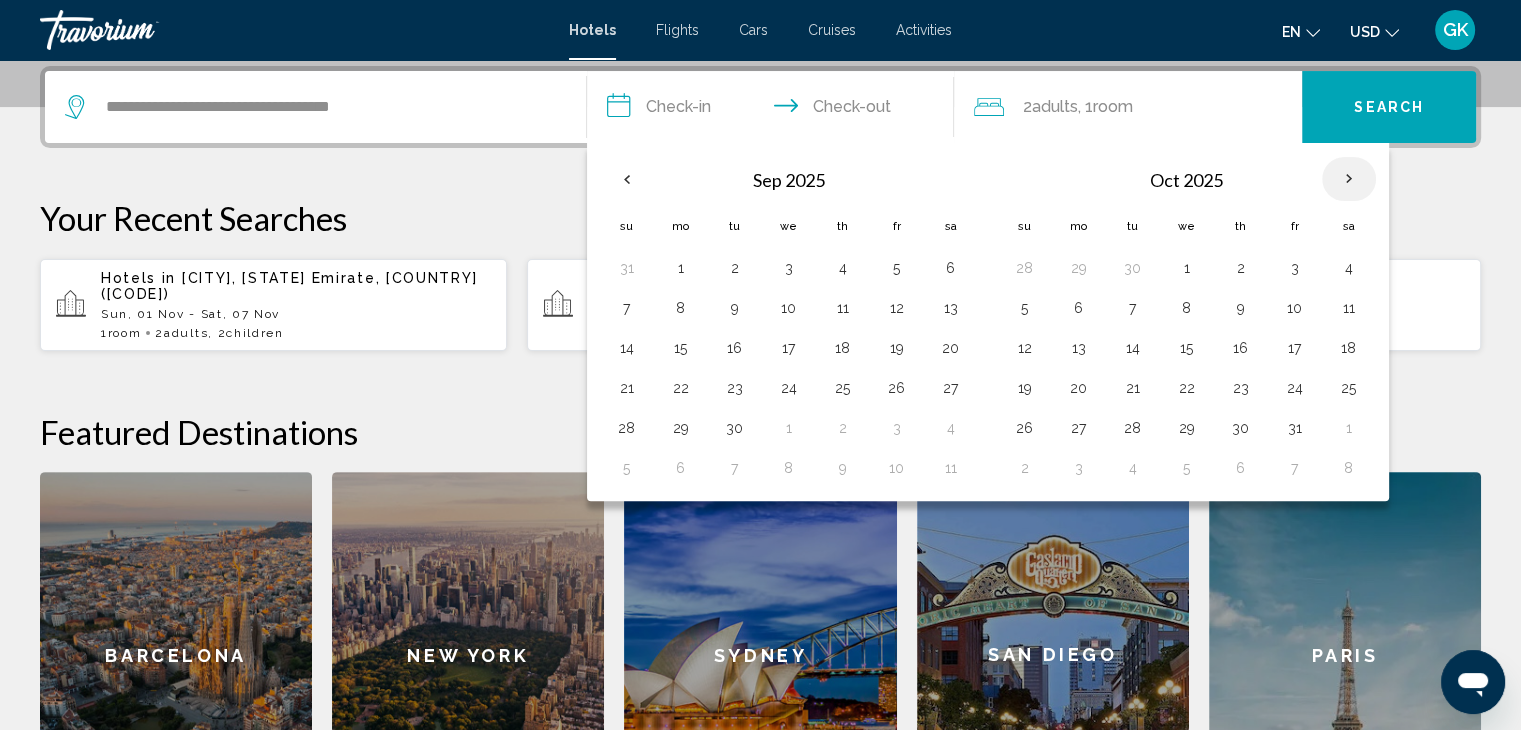 click at bounding box center [1349, 179] 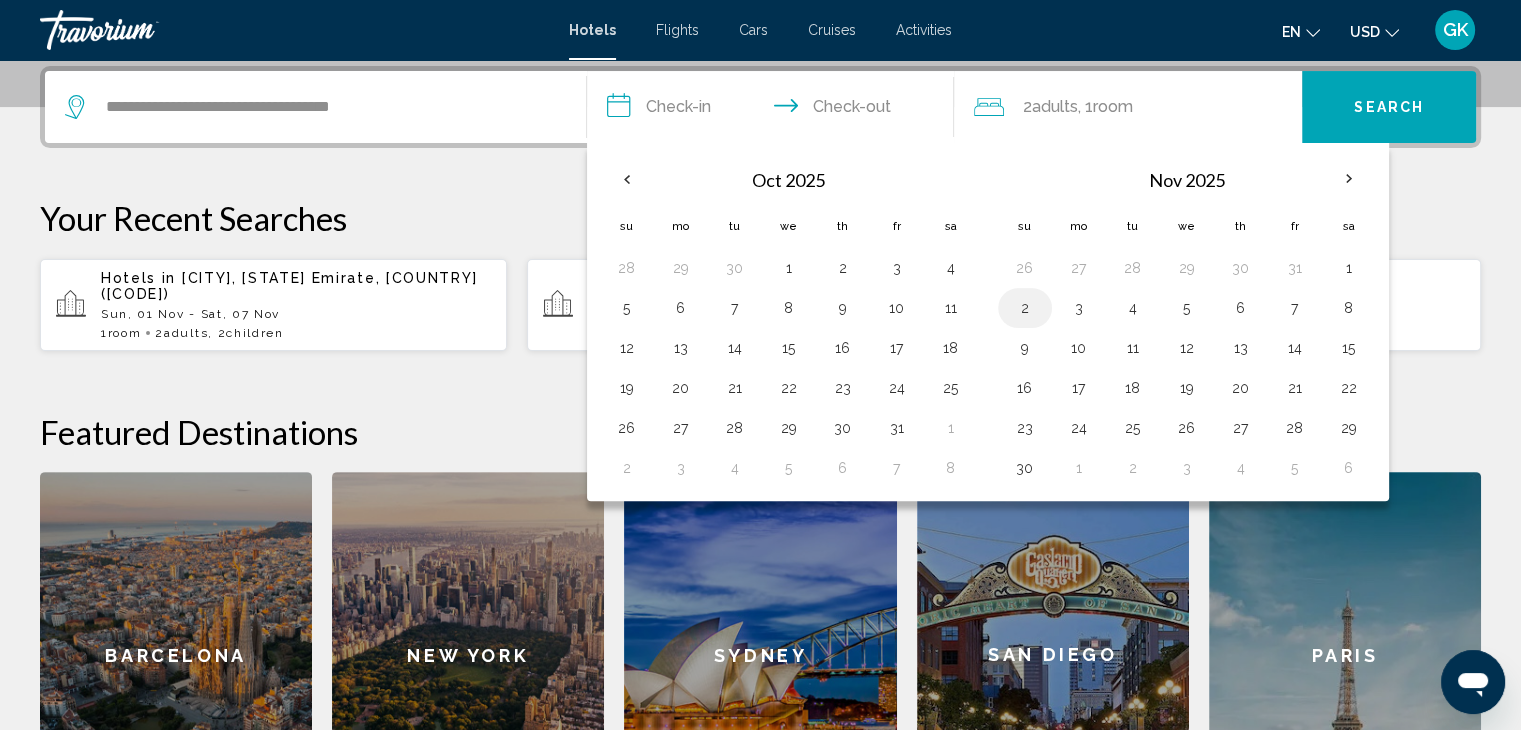 click on "2" at bounding box center (1025, 308) 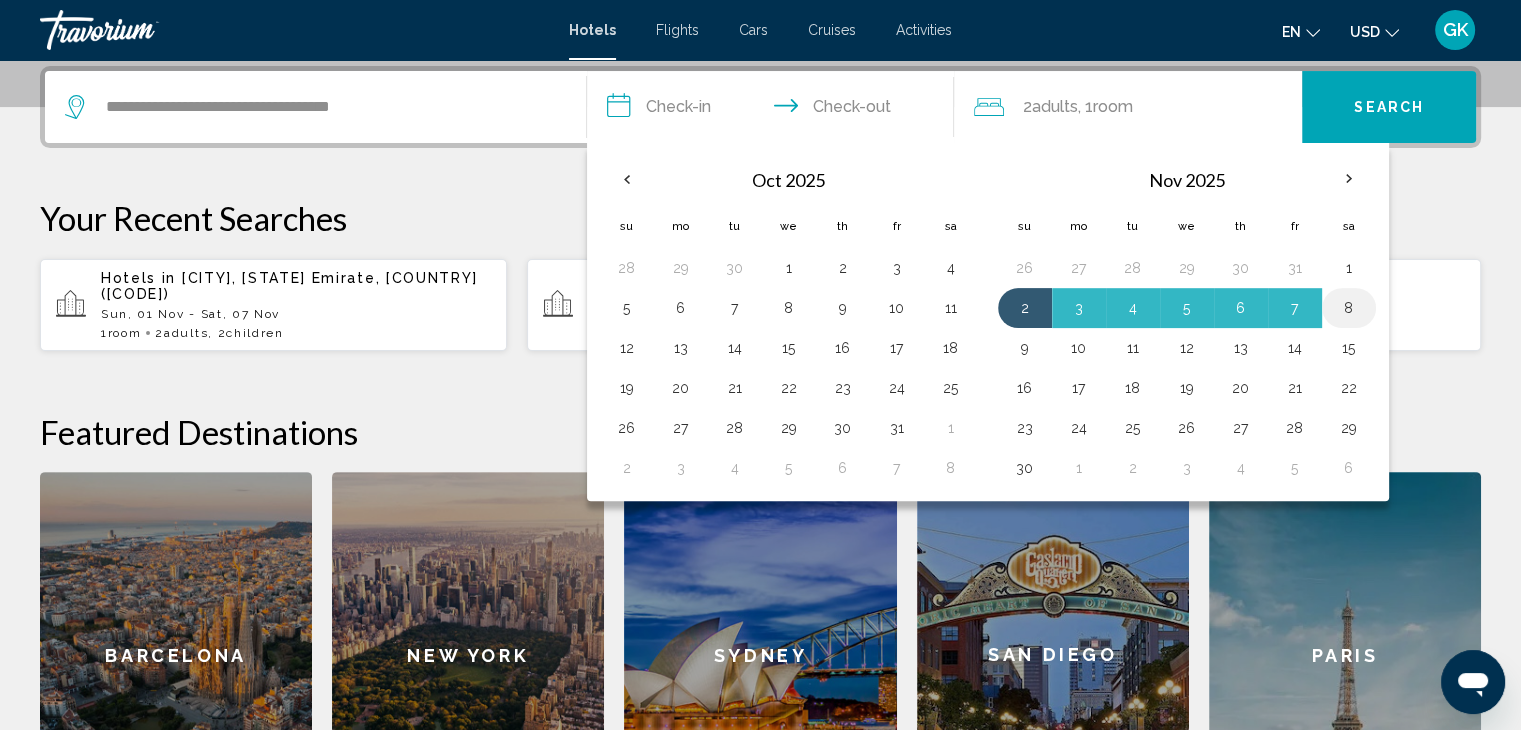 click on "8" at bounding box center [1349, 308] 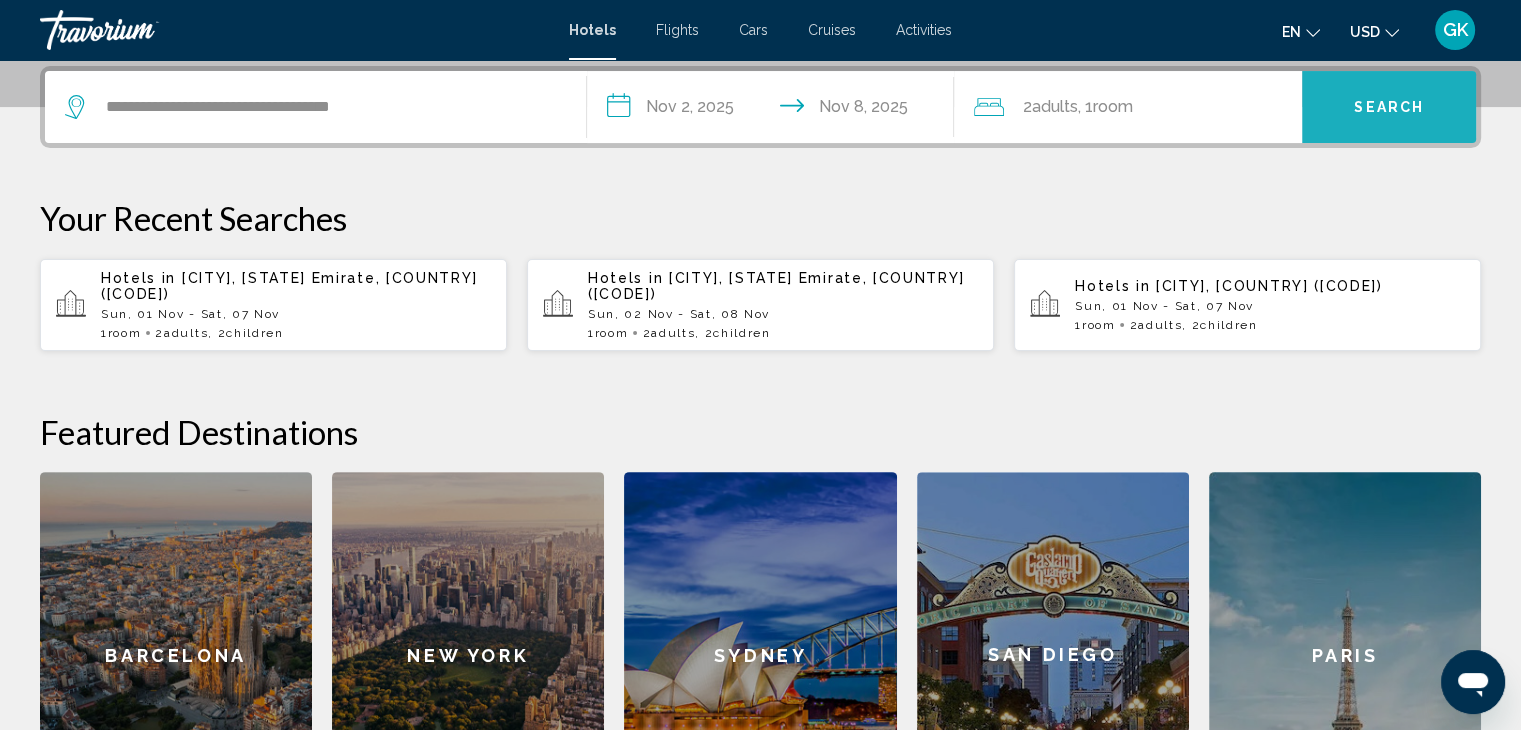click on "Search" at bounding box center [1389, 107] 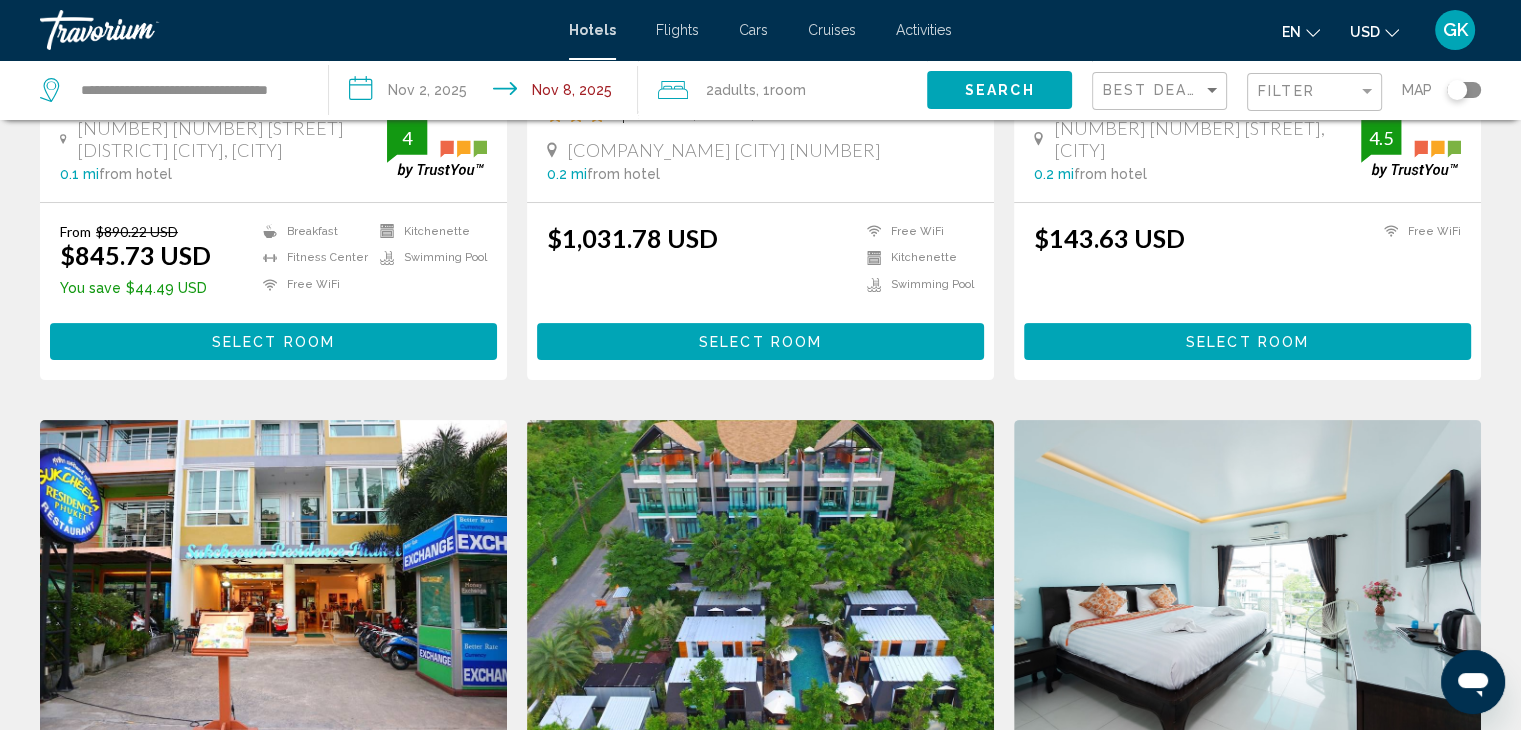 scroll, scrollTop: 0, scrollLeft: 0, axis: both 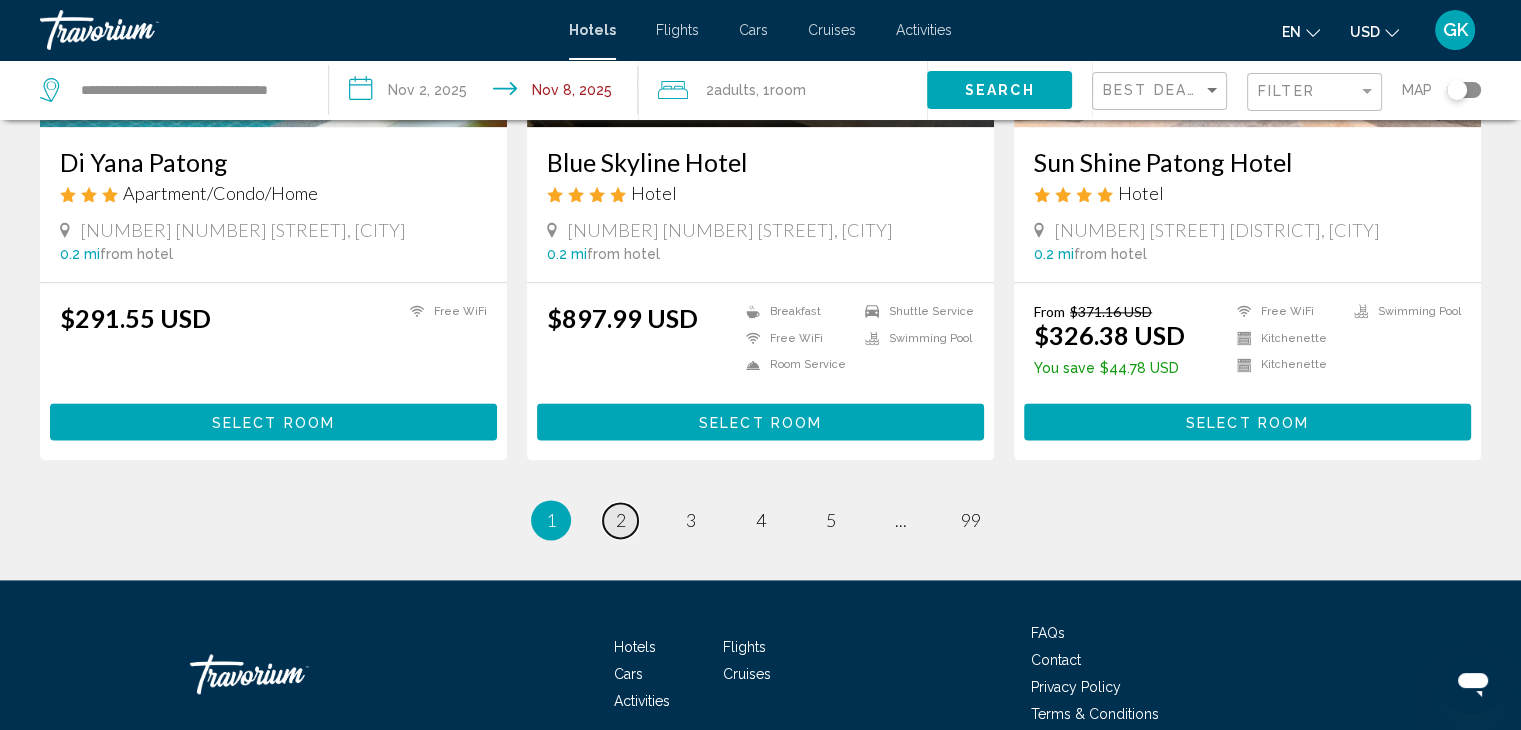 click on "2" at bounding box center [621, 520] 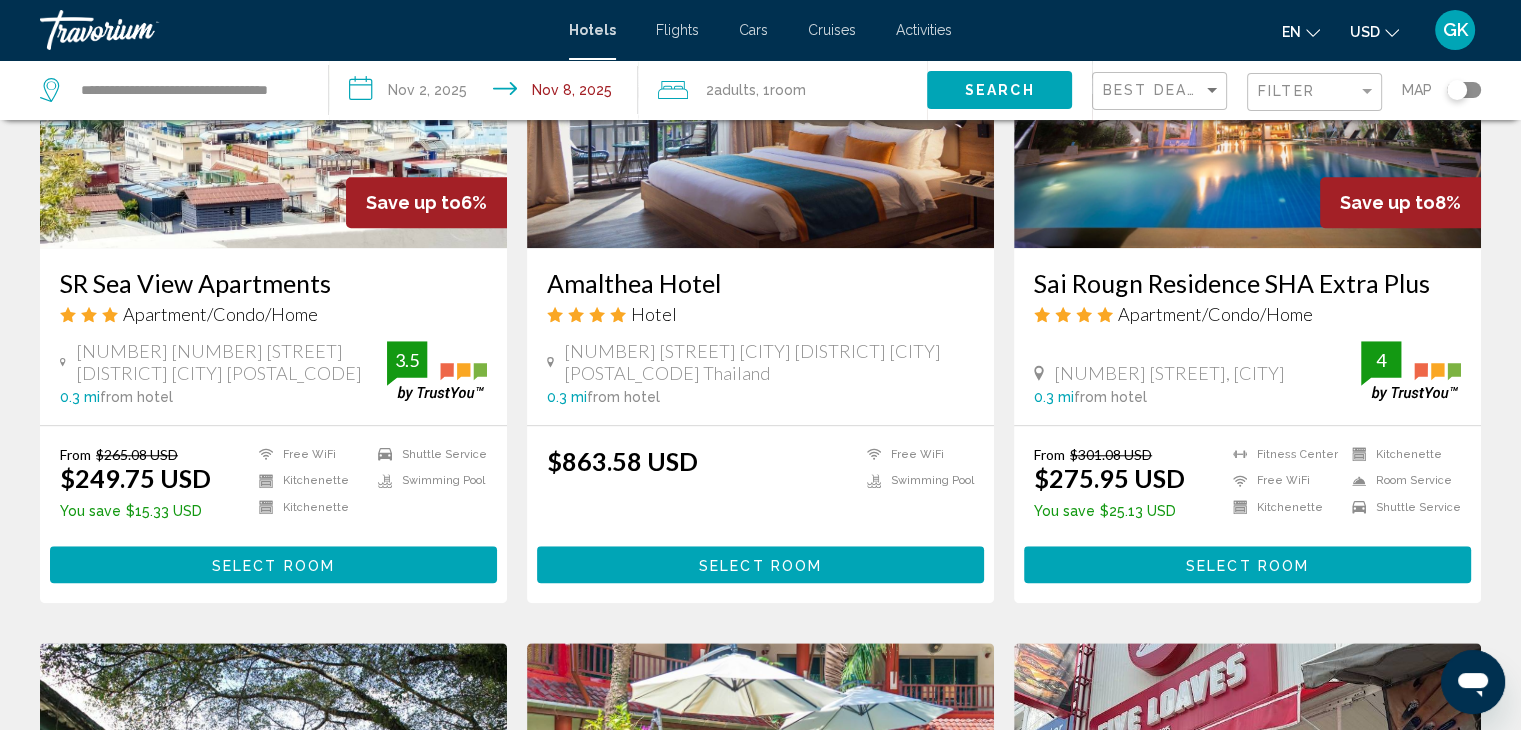 scroll, scrollTop: 1733, scrollLeft: 0, axis: vertical 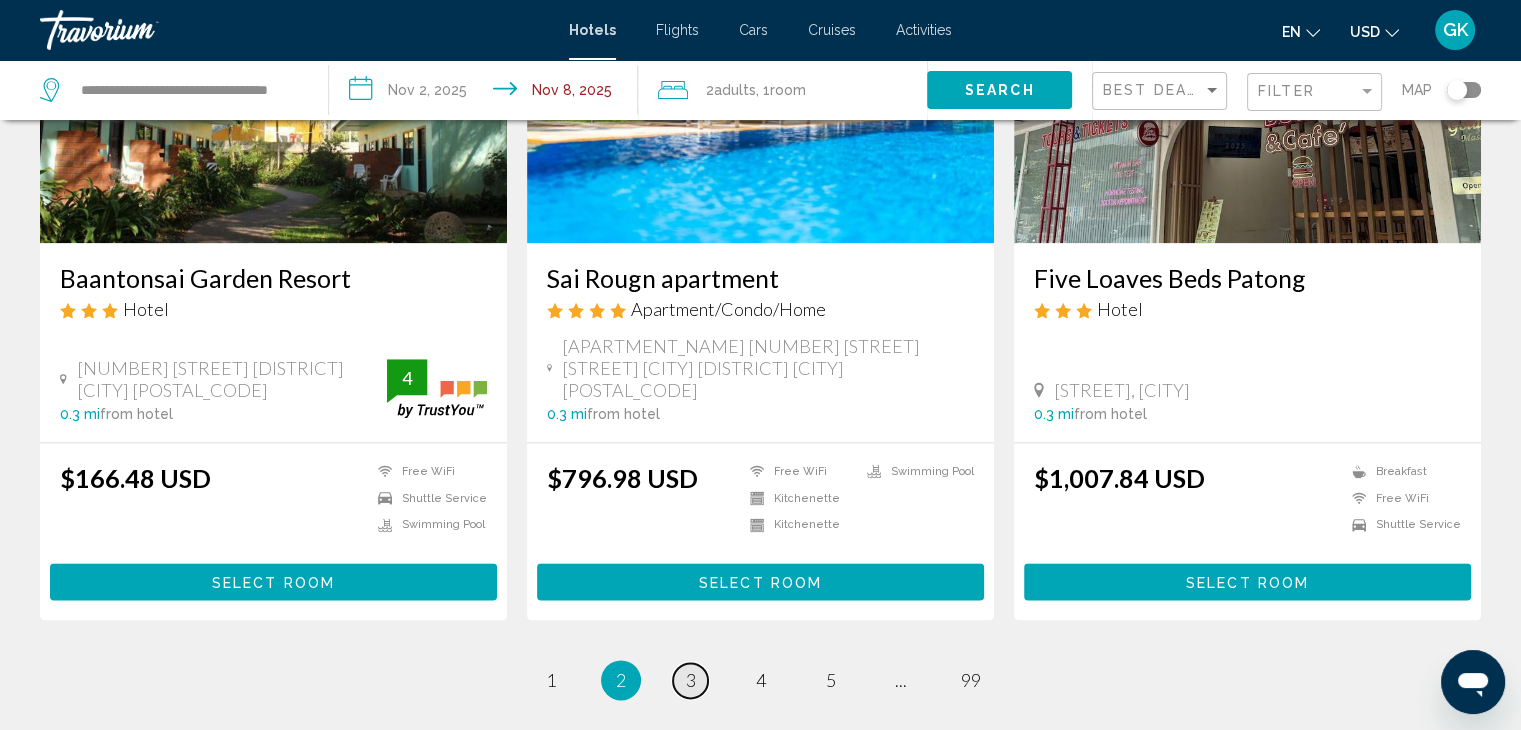 click on "3" at bounding box center [691, 680] 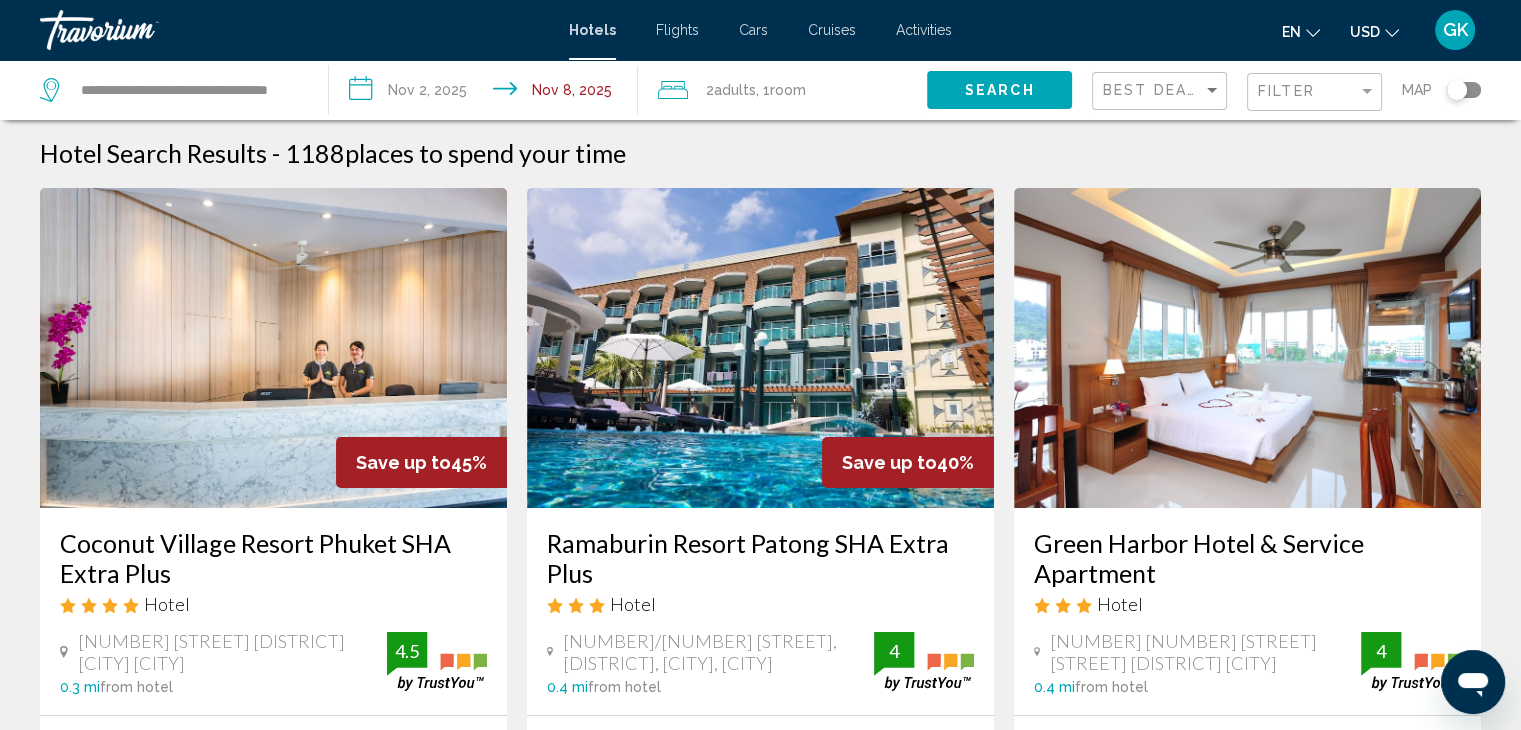 scroll, scrollTop: 0, scrollLeft: 0, axis: both 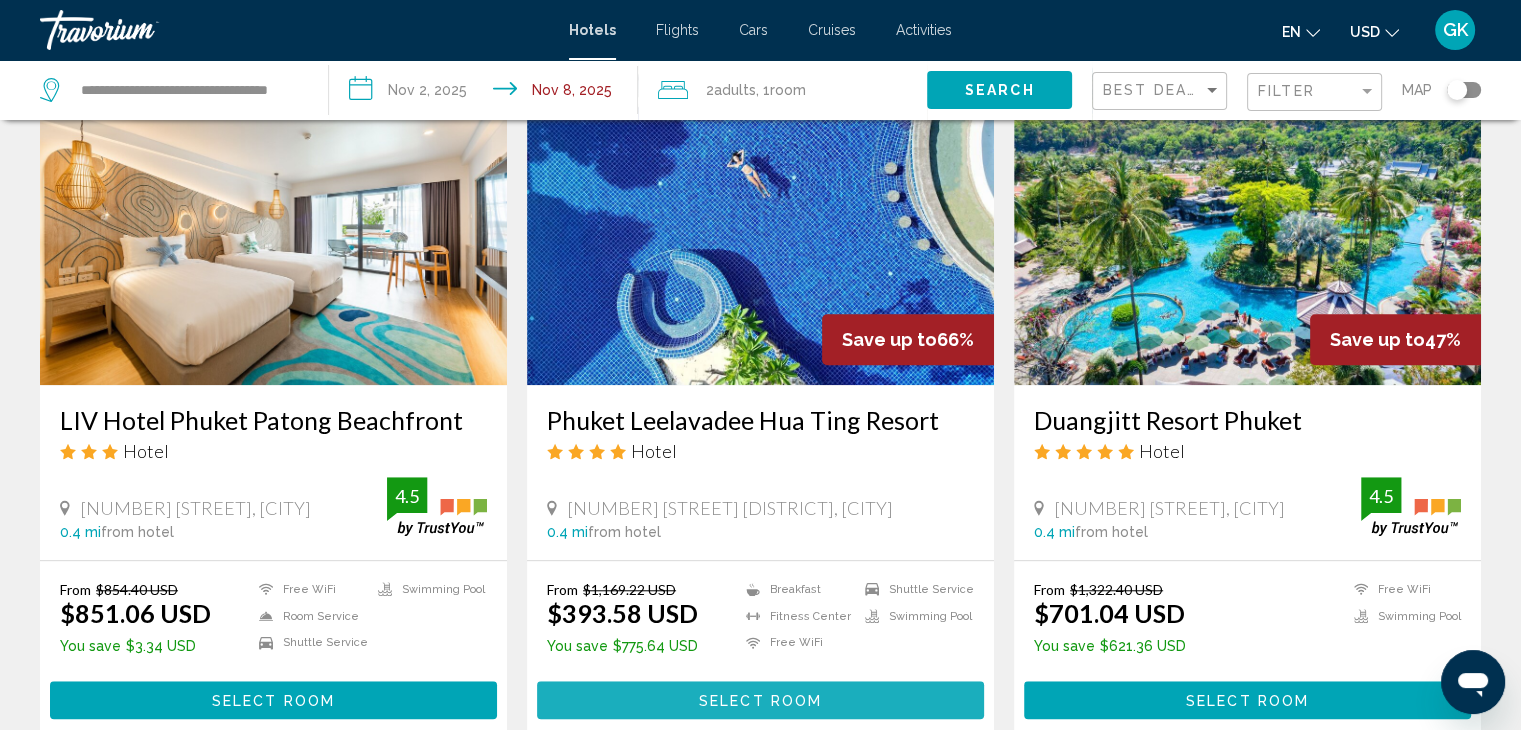 click on "Select Room" at bounding box center [760, 701] 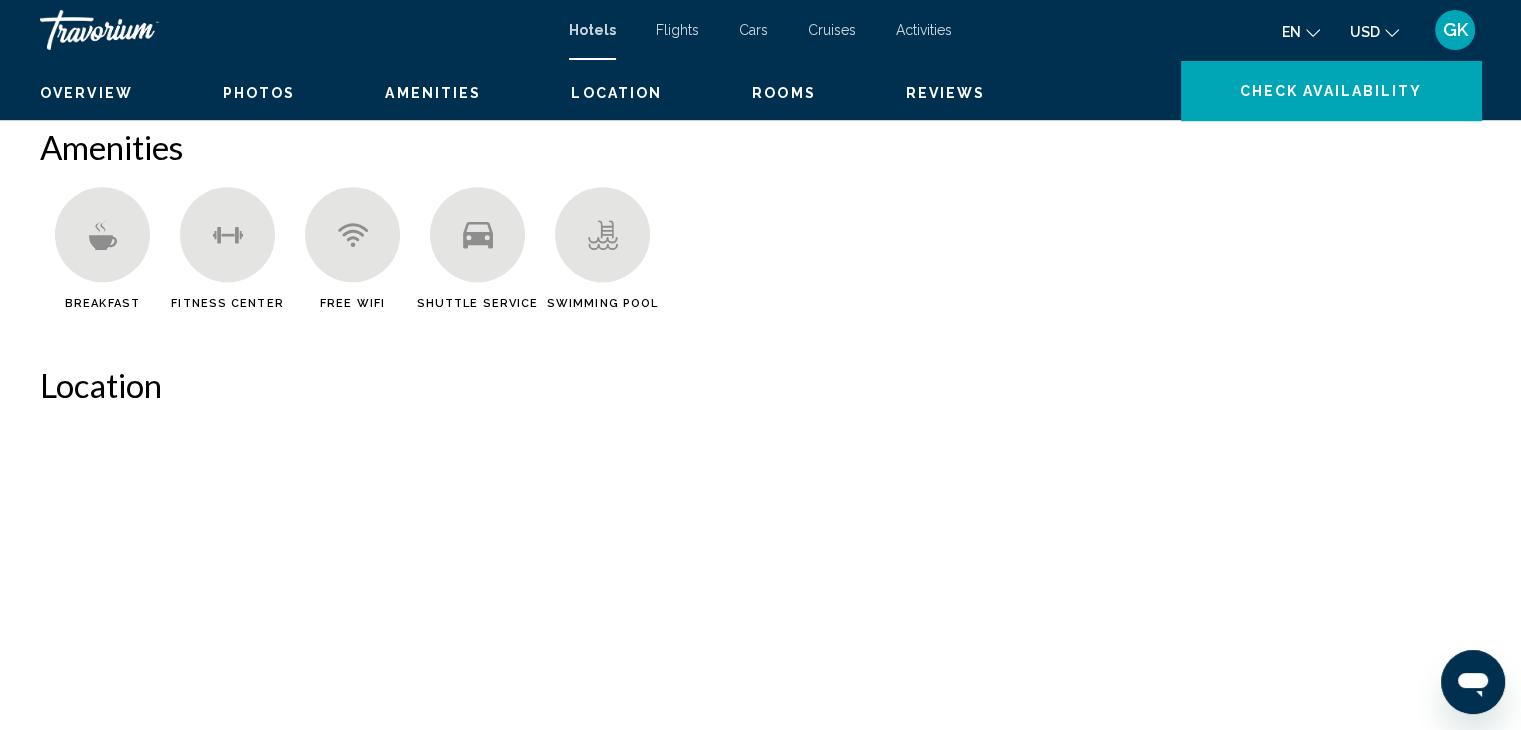 scroll, scrollTop: 0, scrollLeft: 0, axis: both 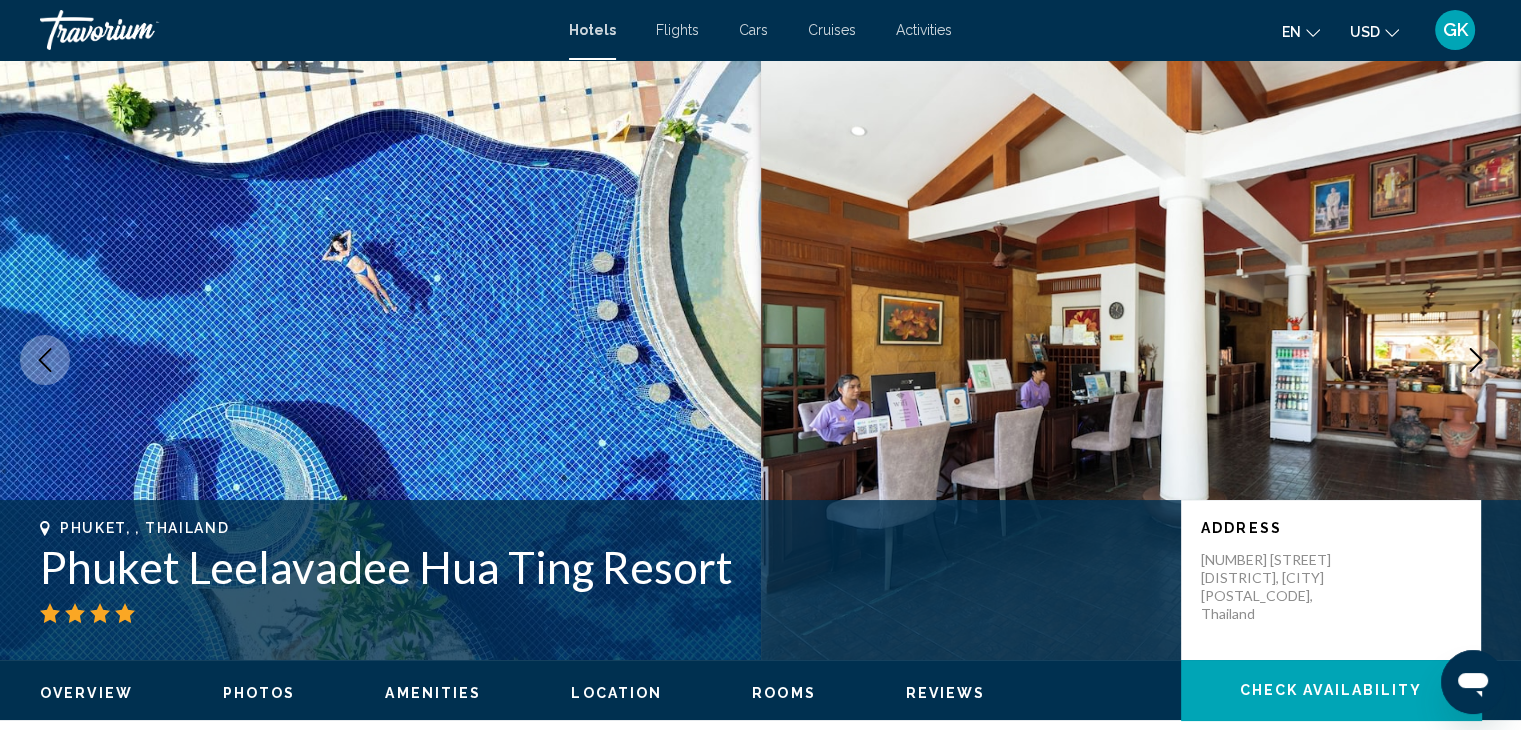 click 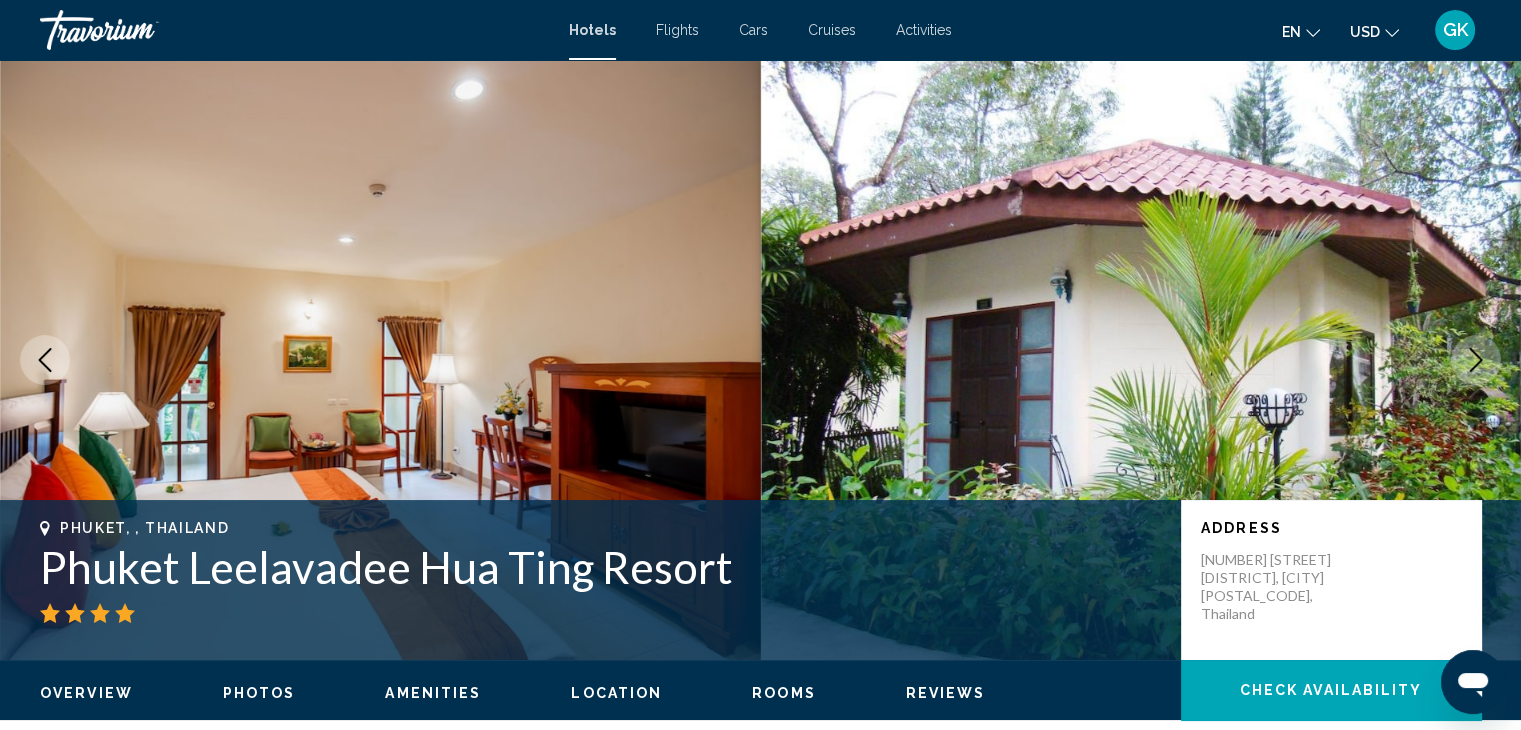 click 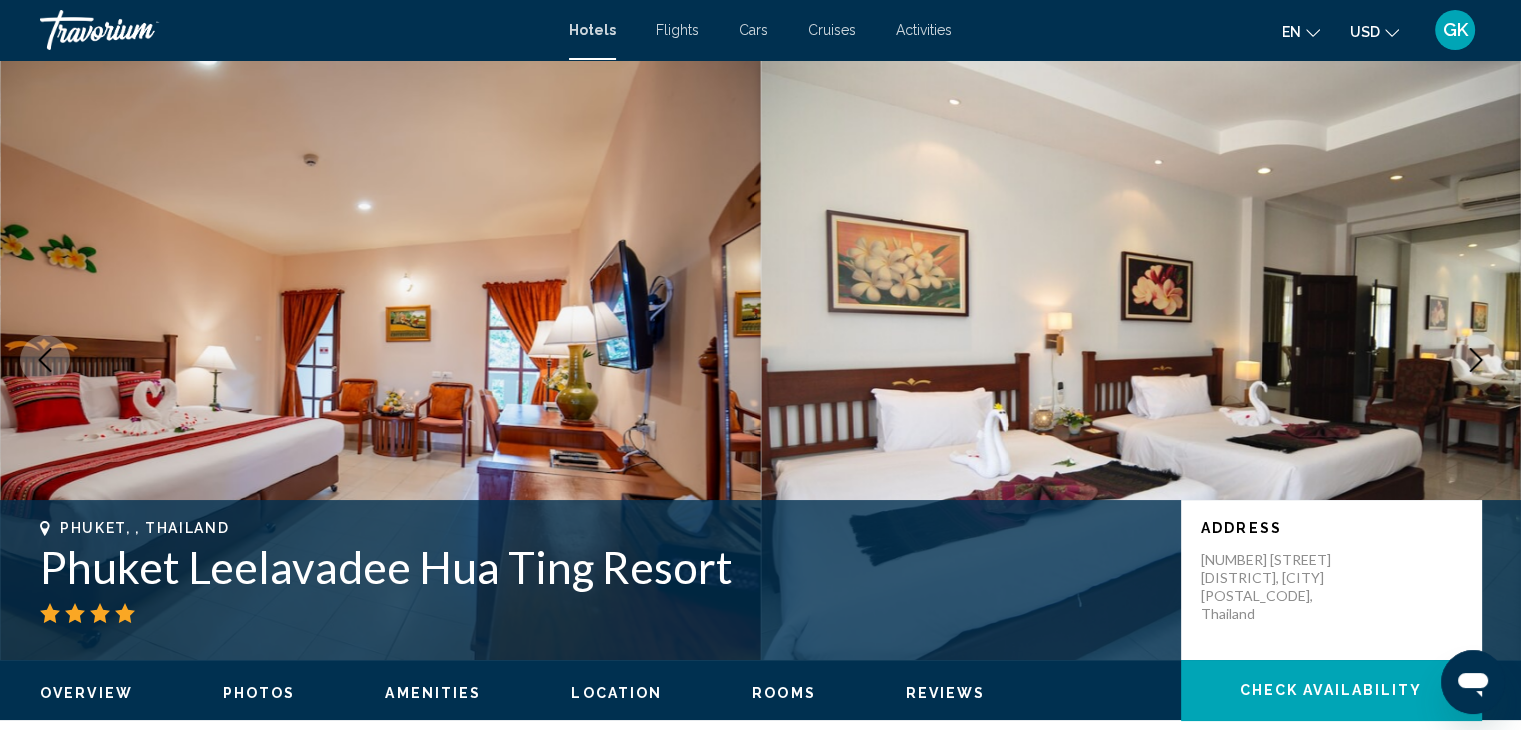 click 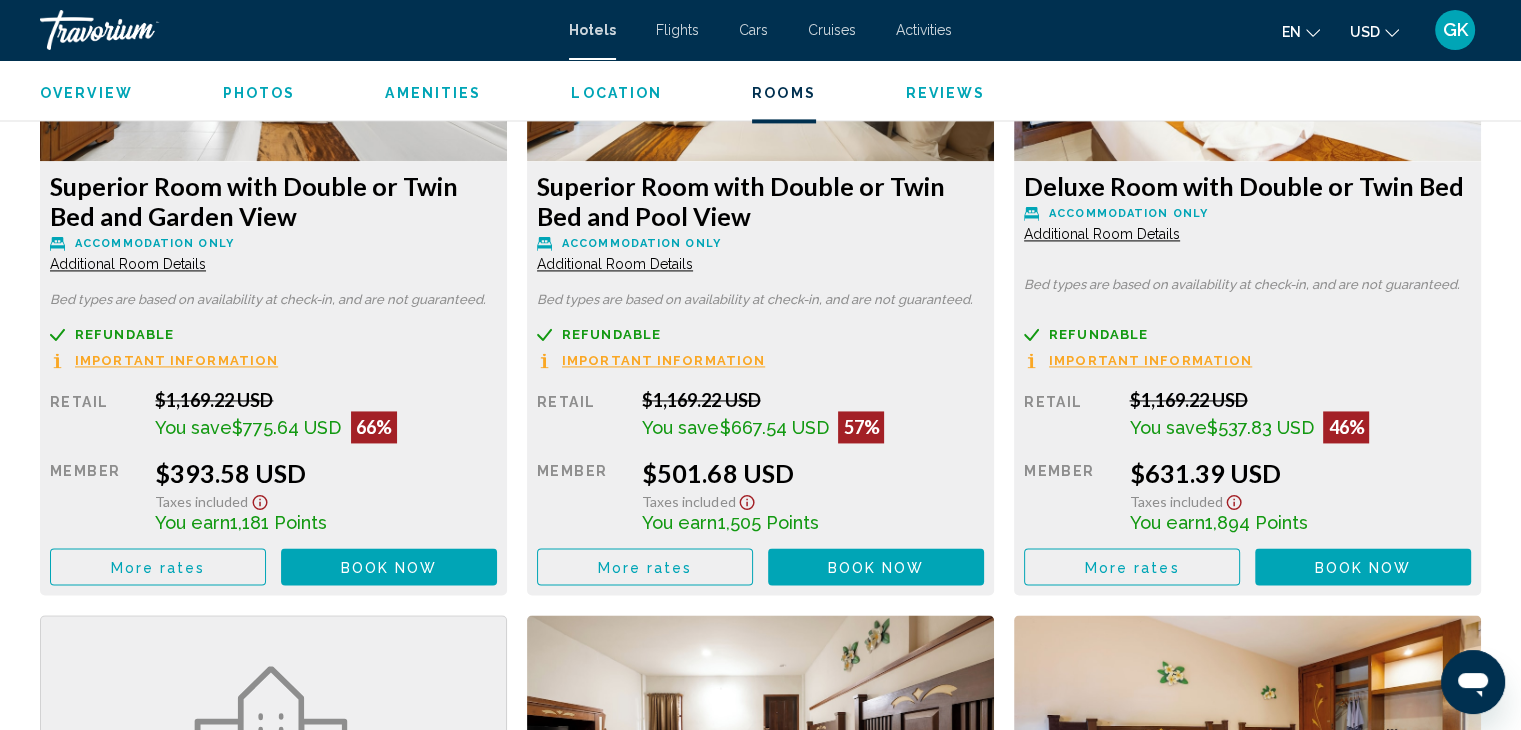 scroll, scrollTop: 2933, scrollLeft: 0, axis: vertical 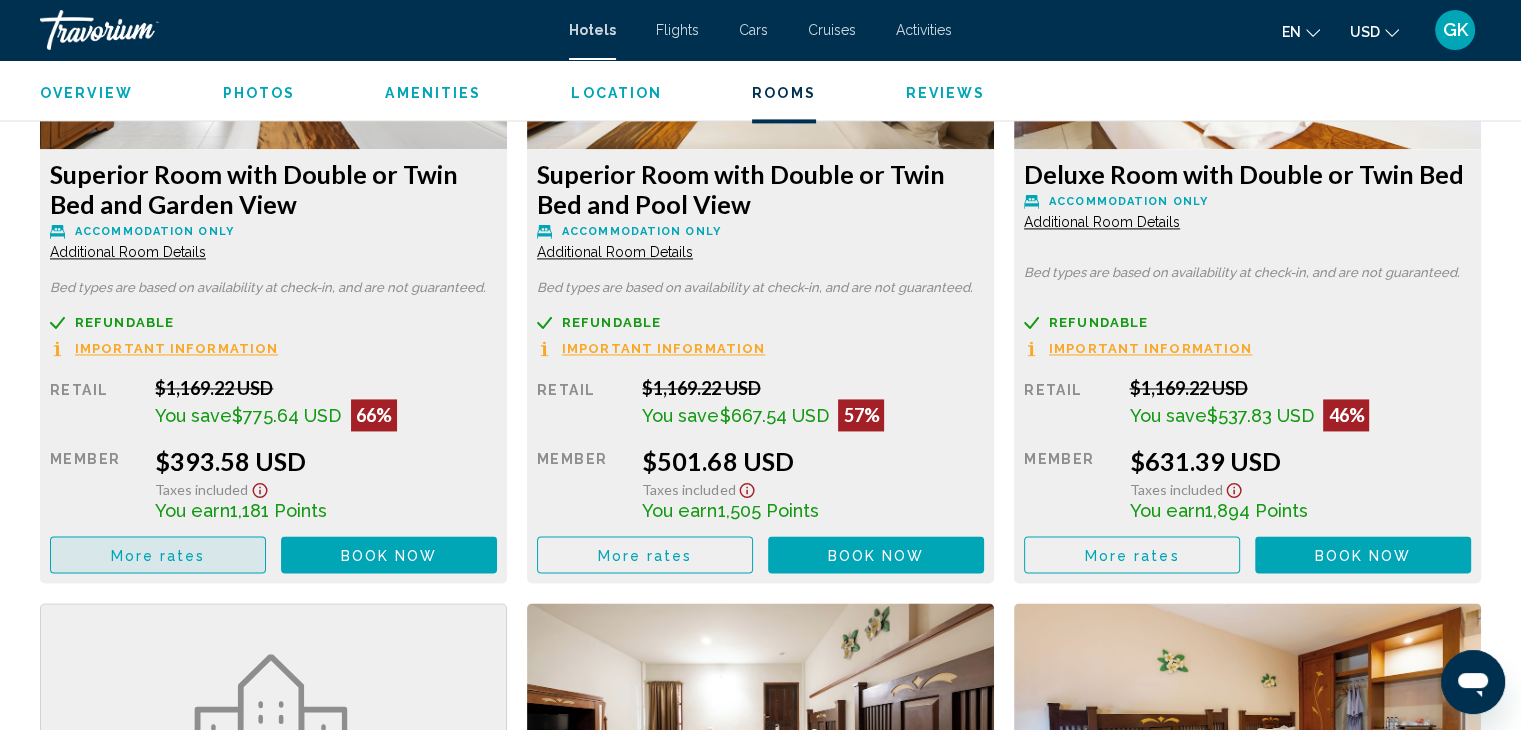 click on "More rates" at bounding box center (158, 555) 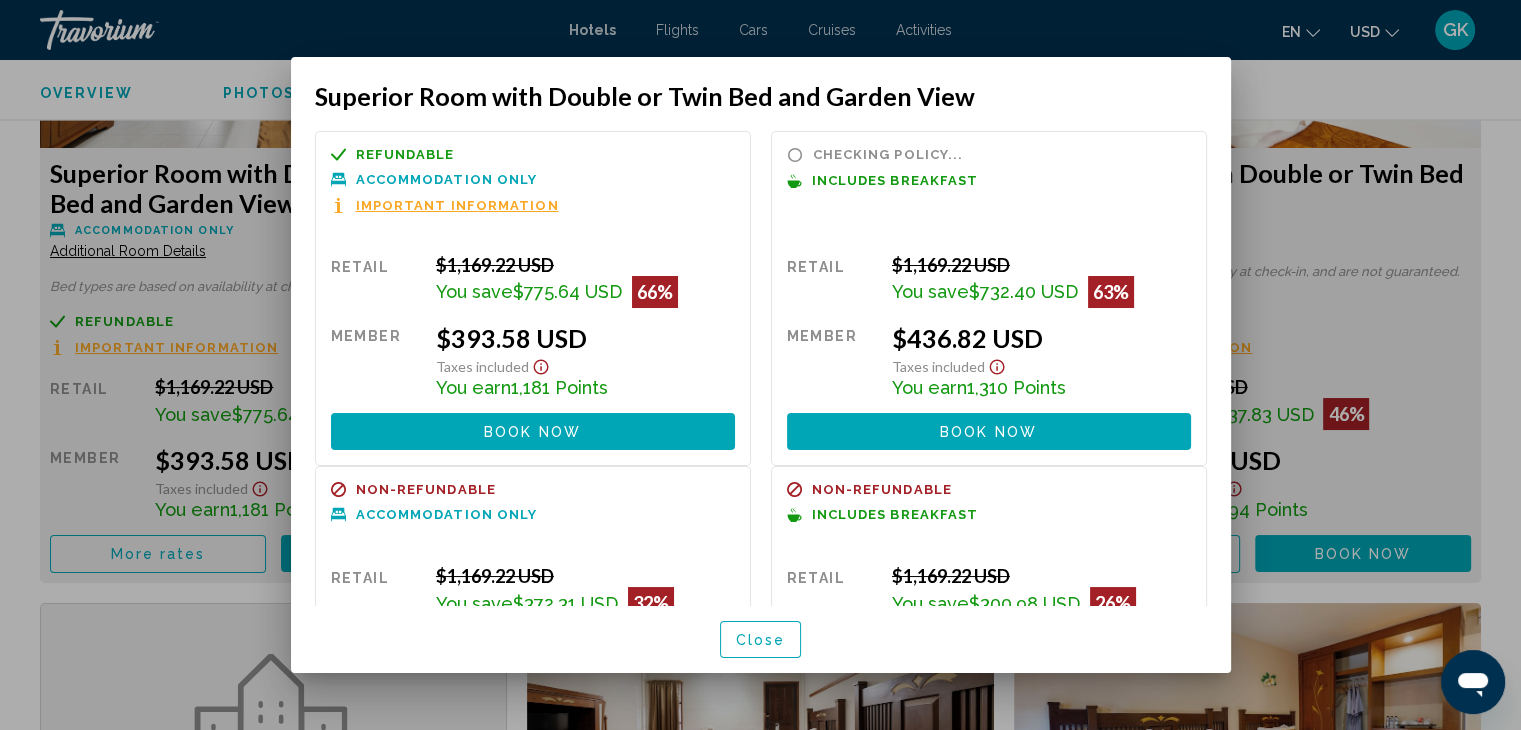 scroll, scrollTop: 0, scrollLeft: 0, axis: both 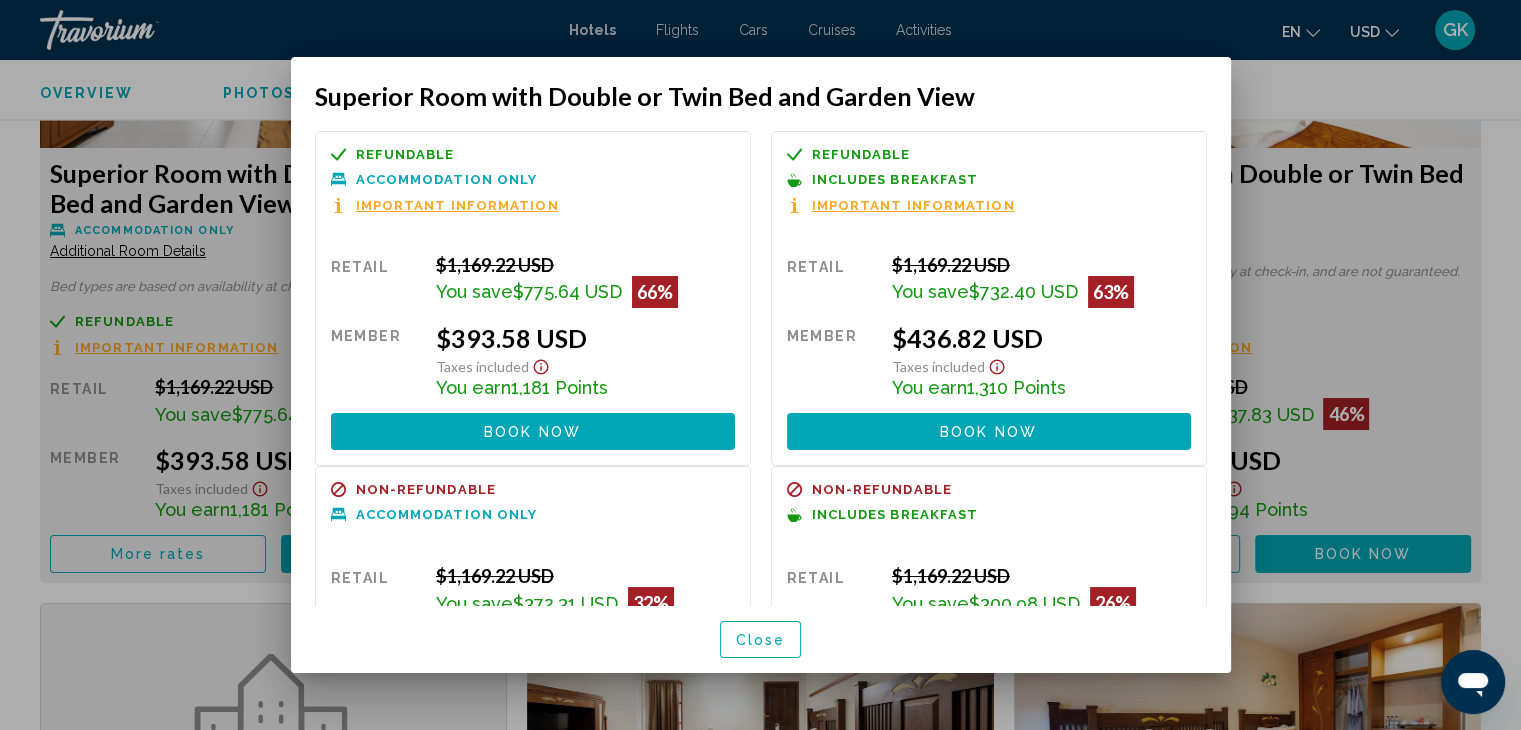 click at bounding box center [760, 365] 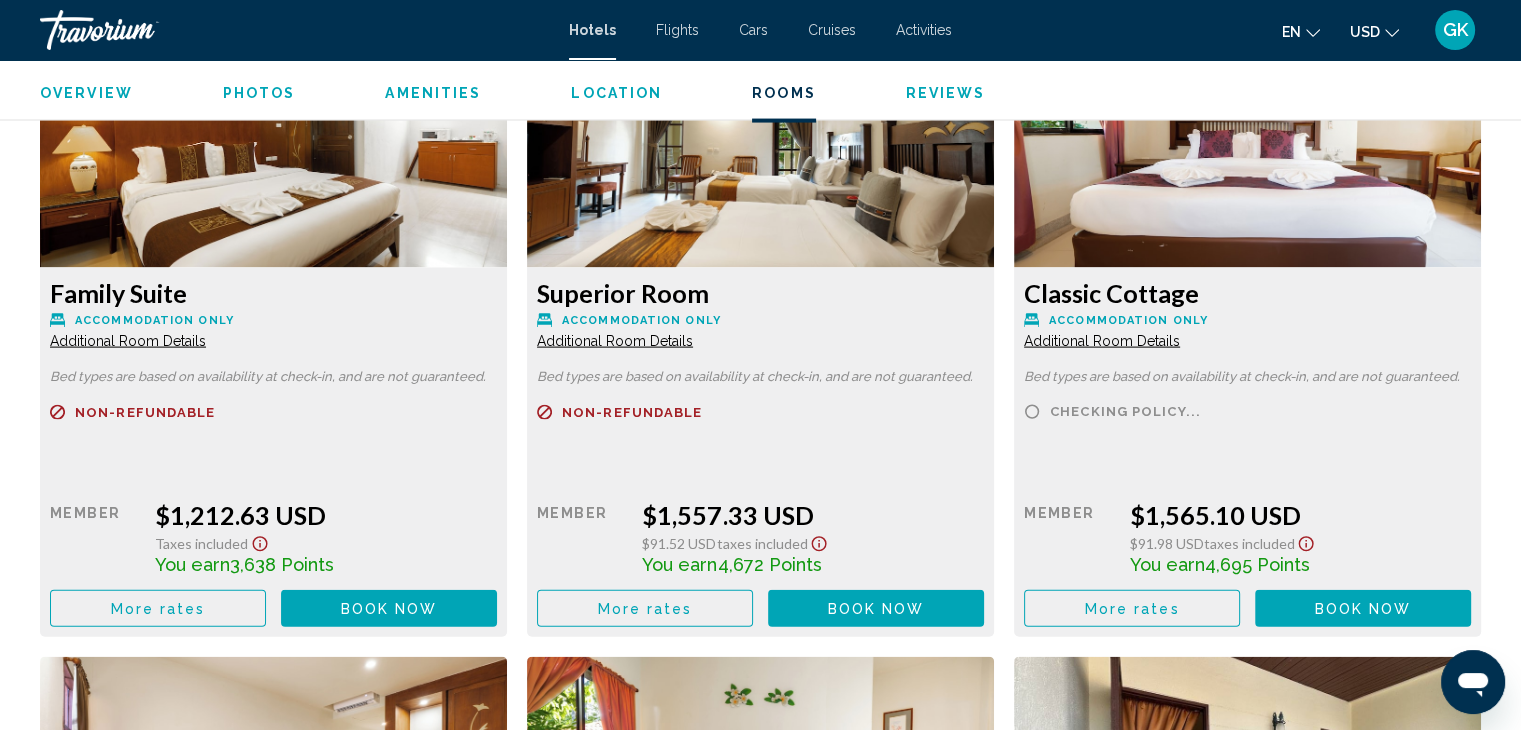 scroll, scrollTop: 4240, scrollLeft: 0, axis: vertical 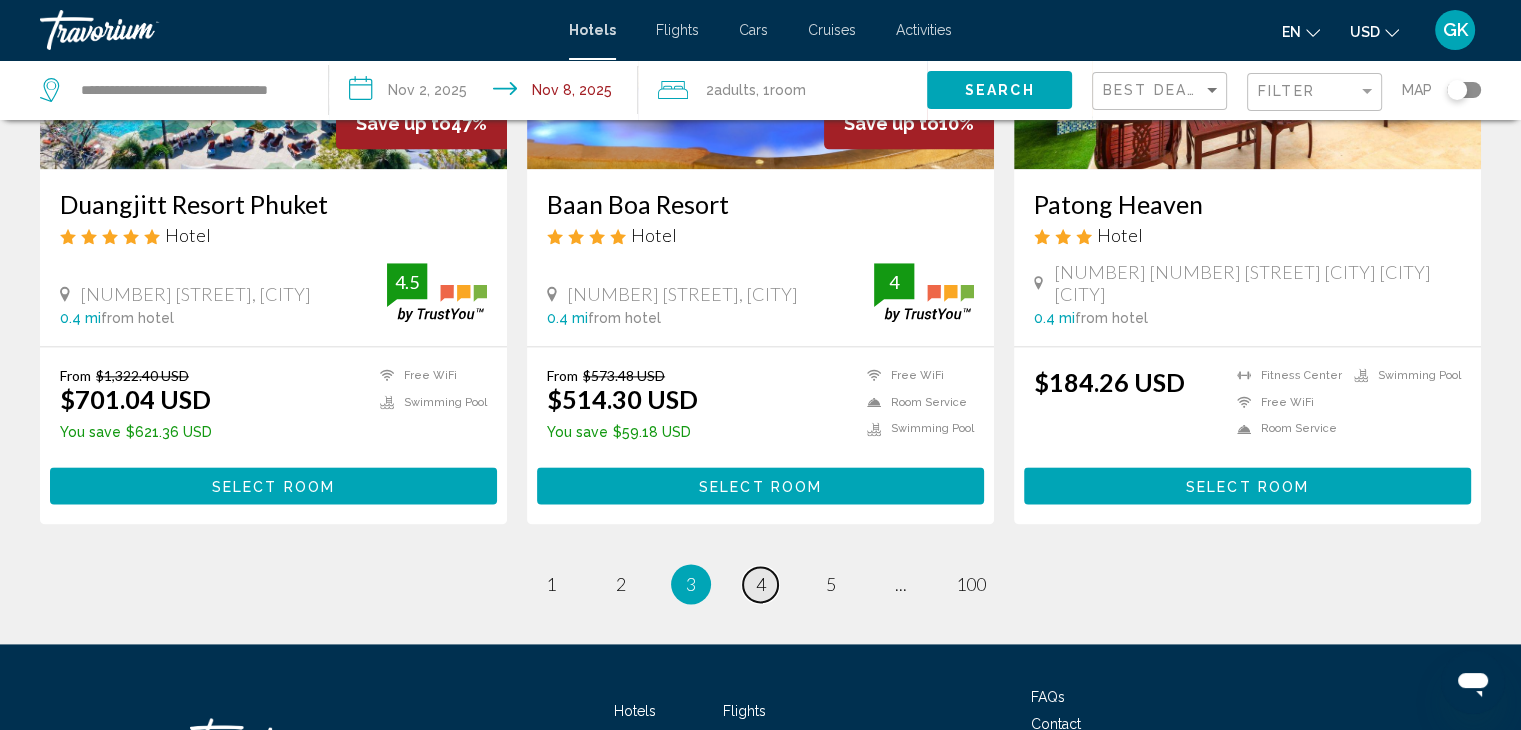 click on "4" at bounding box center [761, 584] 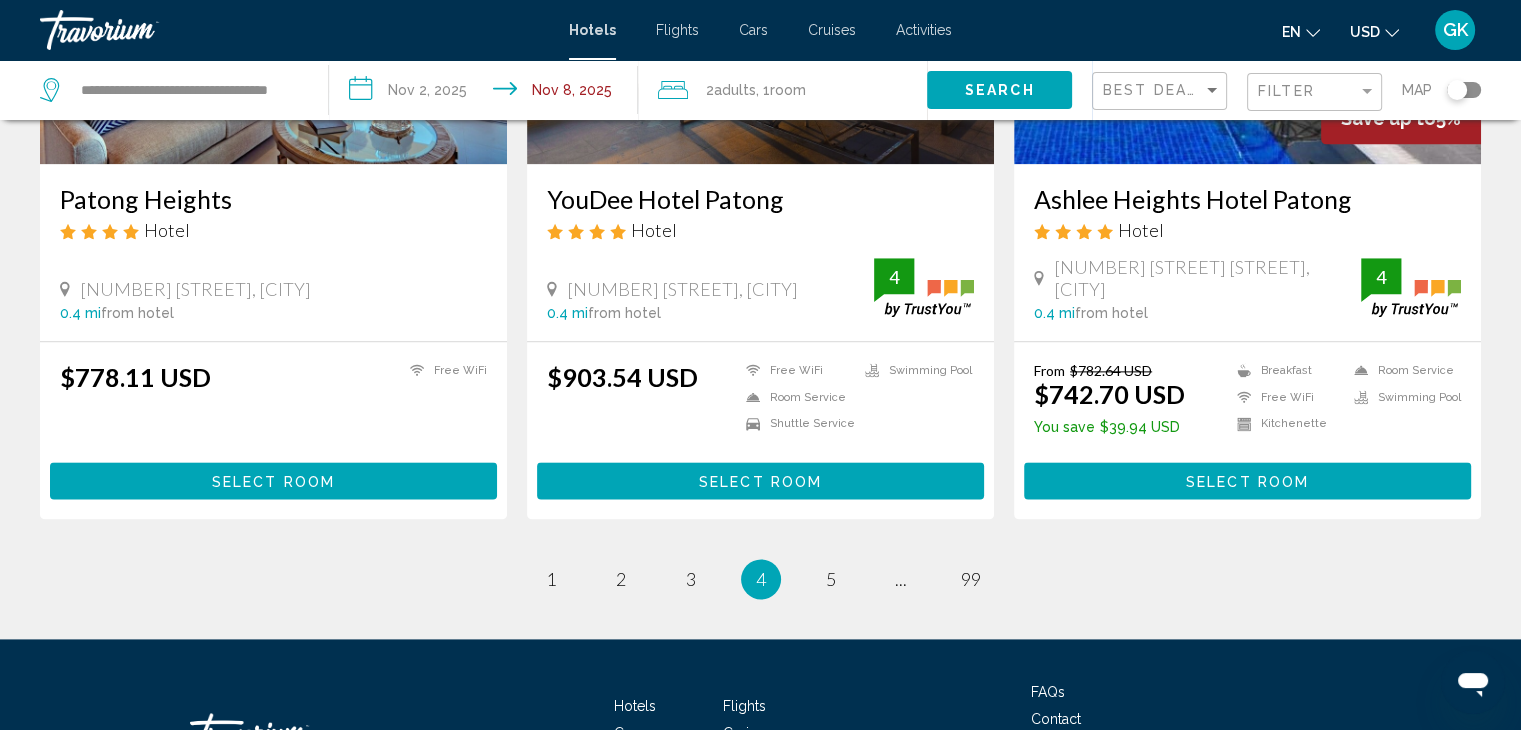 scroll, scrollTop: 2506, scrollLeft: 0, axis: vertical 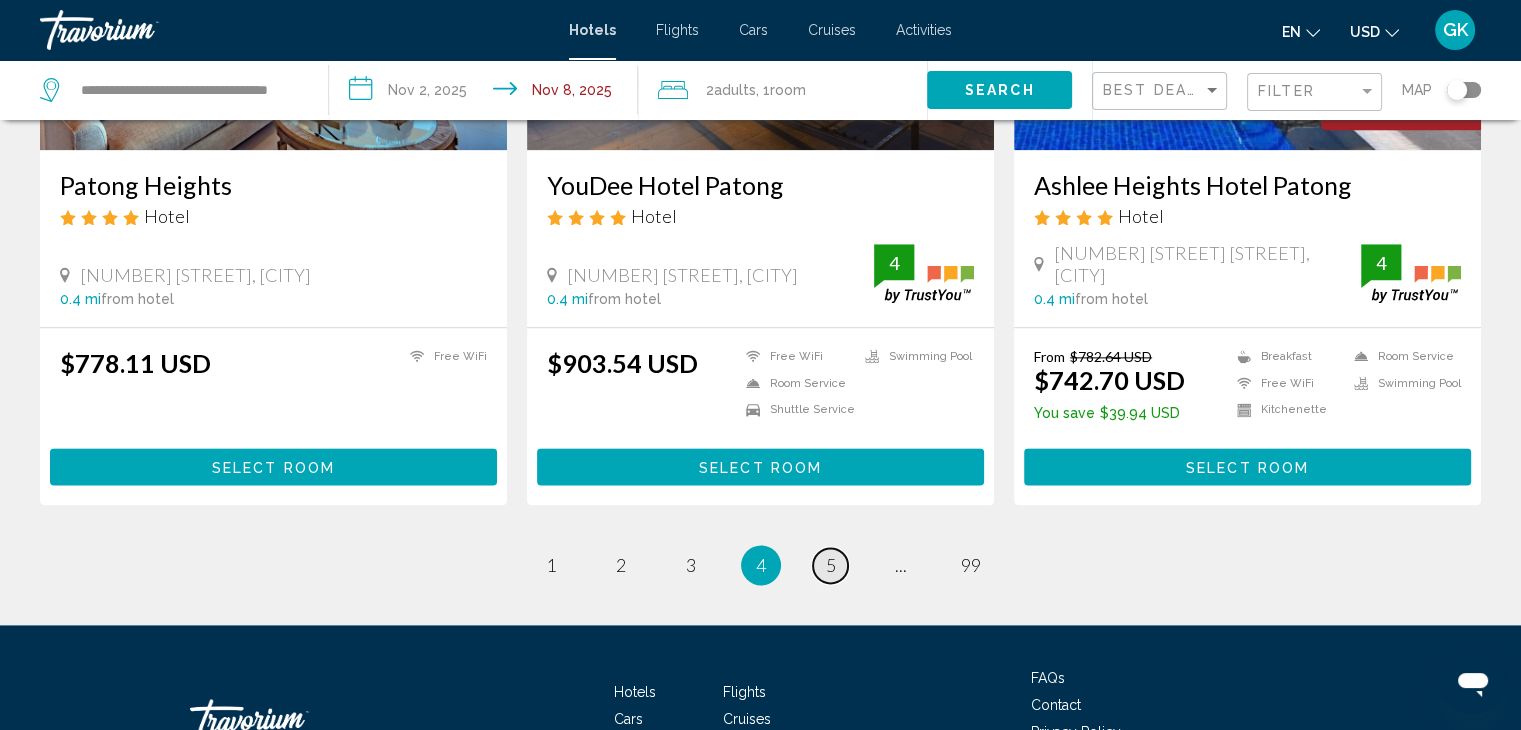 click on "5" at bounding box center [831, 565] 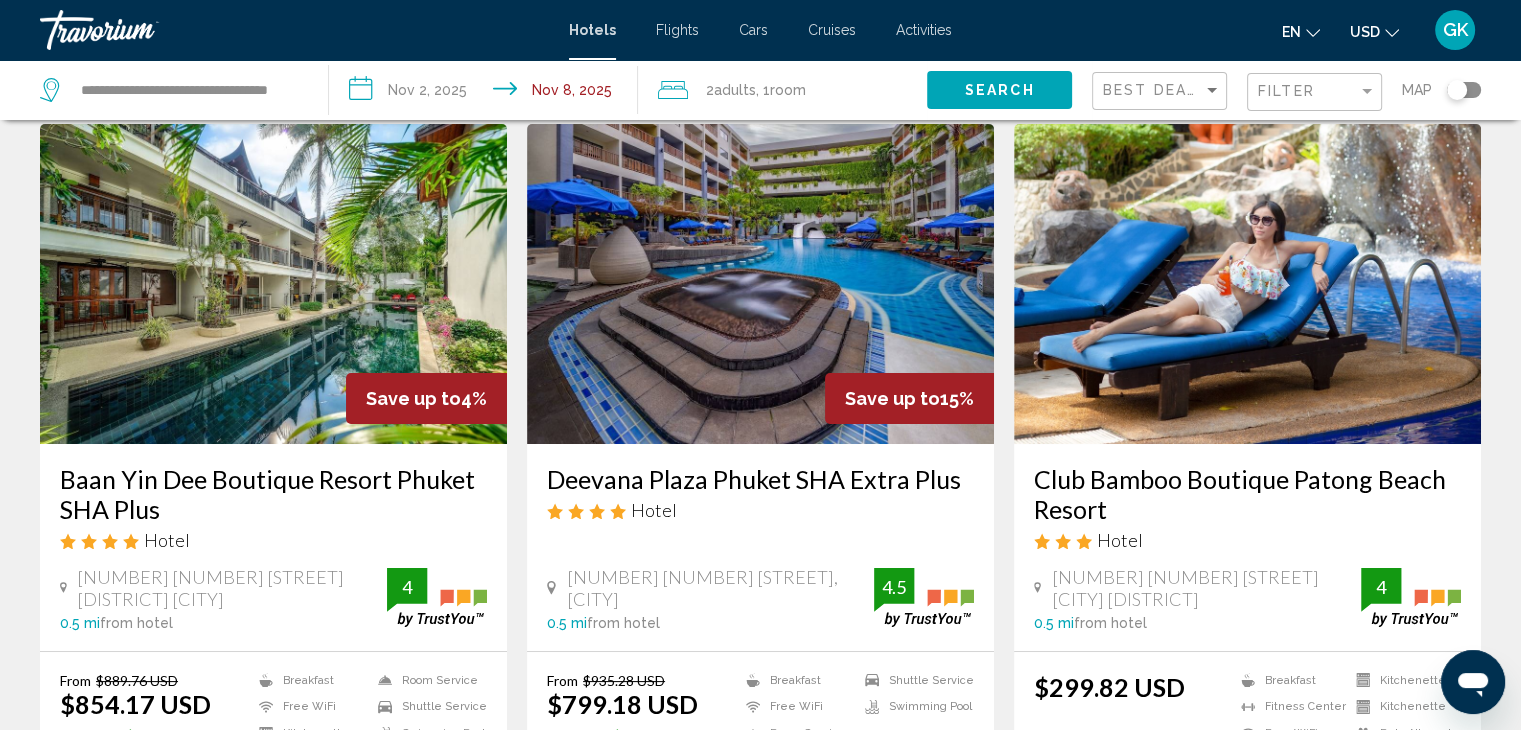 scroll, scrollTop: 0, scrollLeft: 0, axis: both 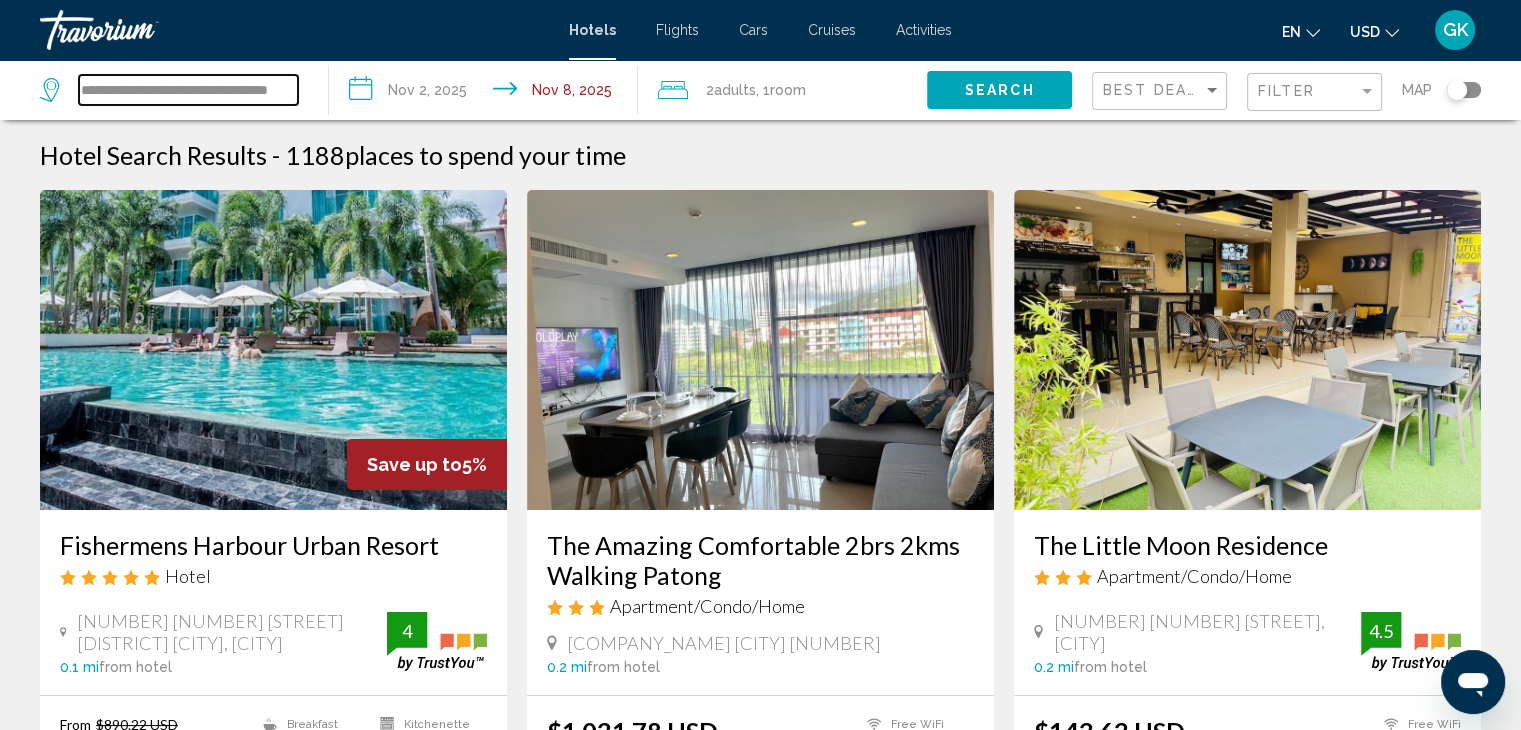 click on "**********" at bounding box center [188, 90] 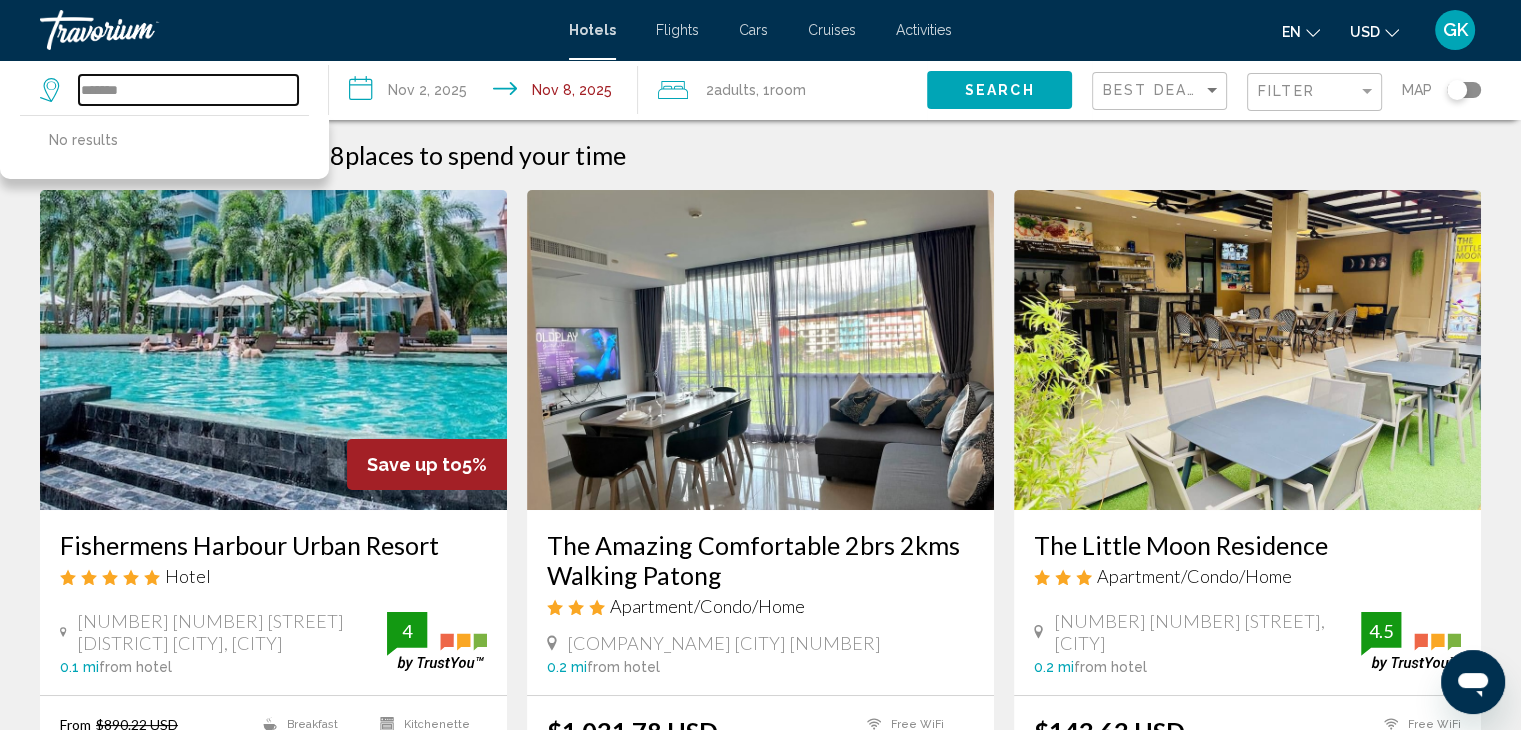click on "*******" at bounding box center (188, 90) 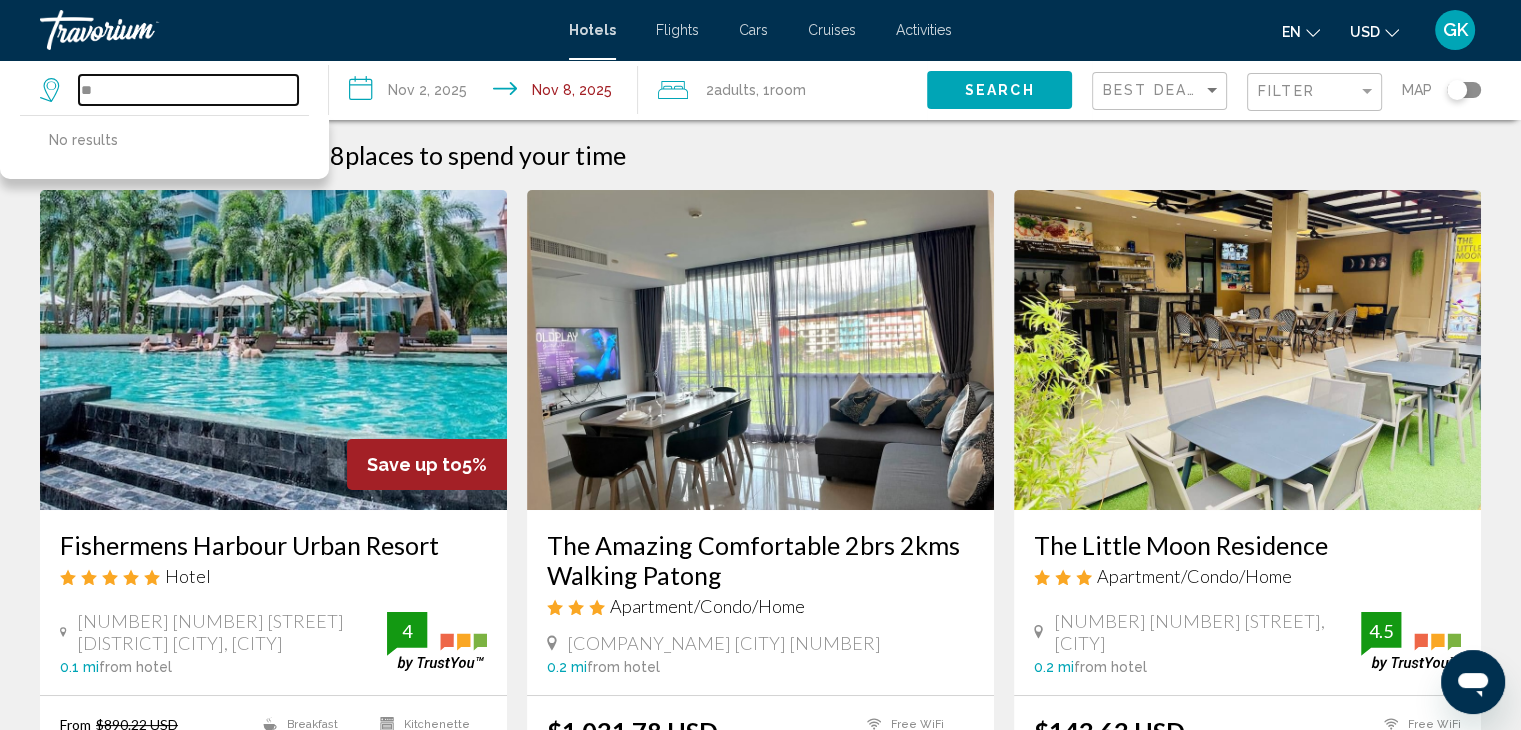 type on "*" 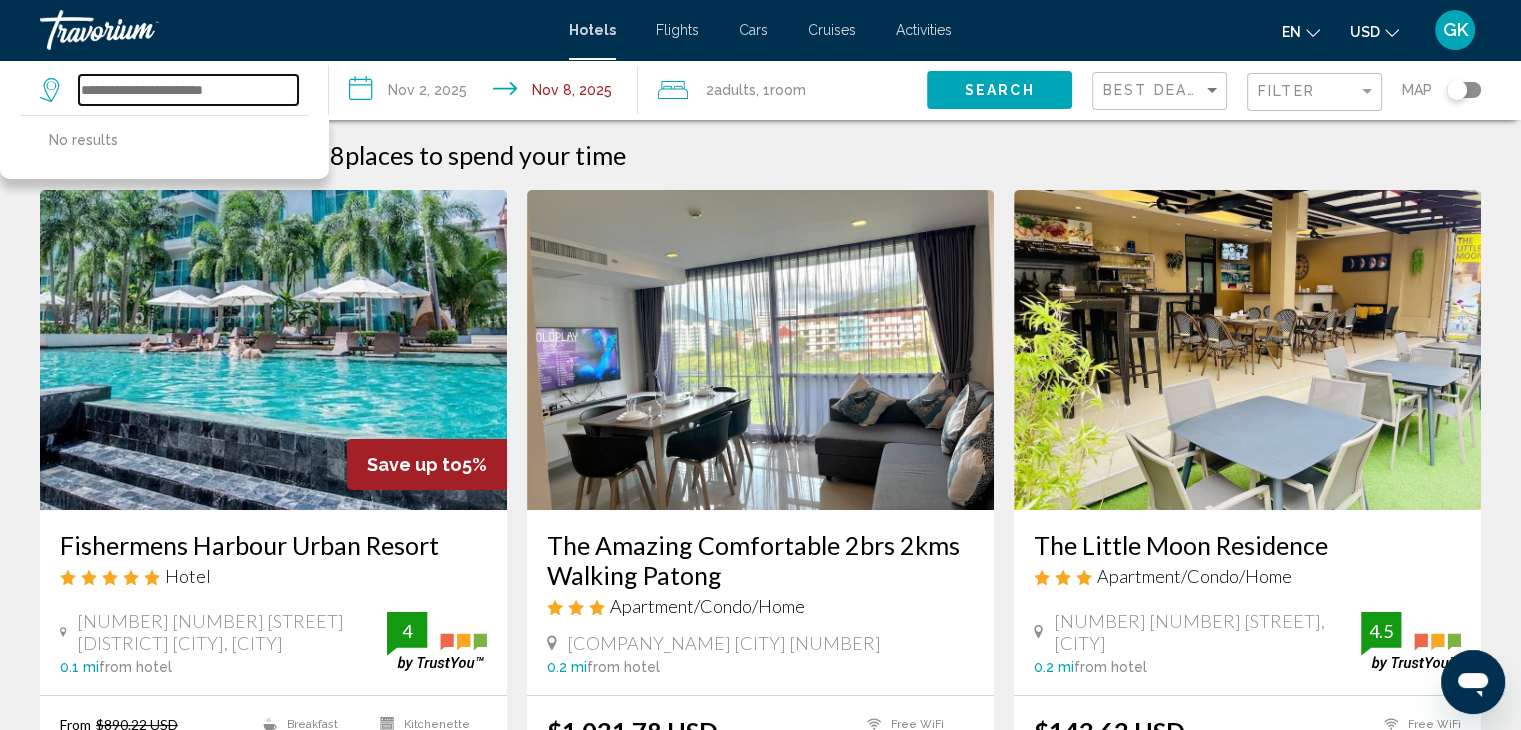 type on "*" 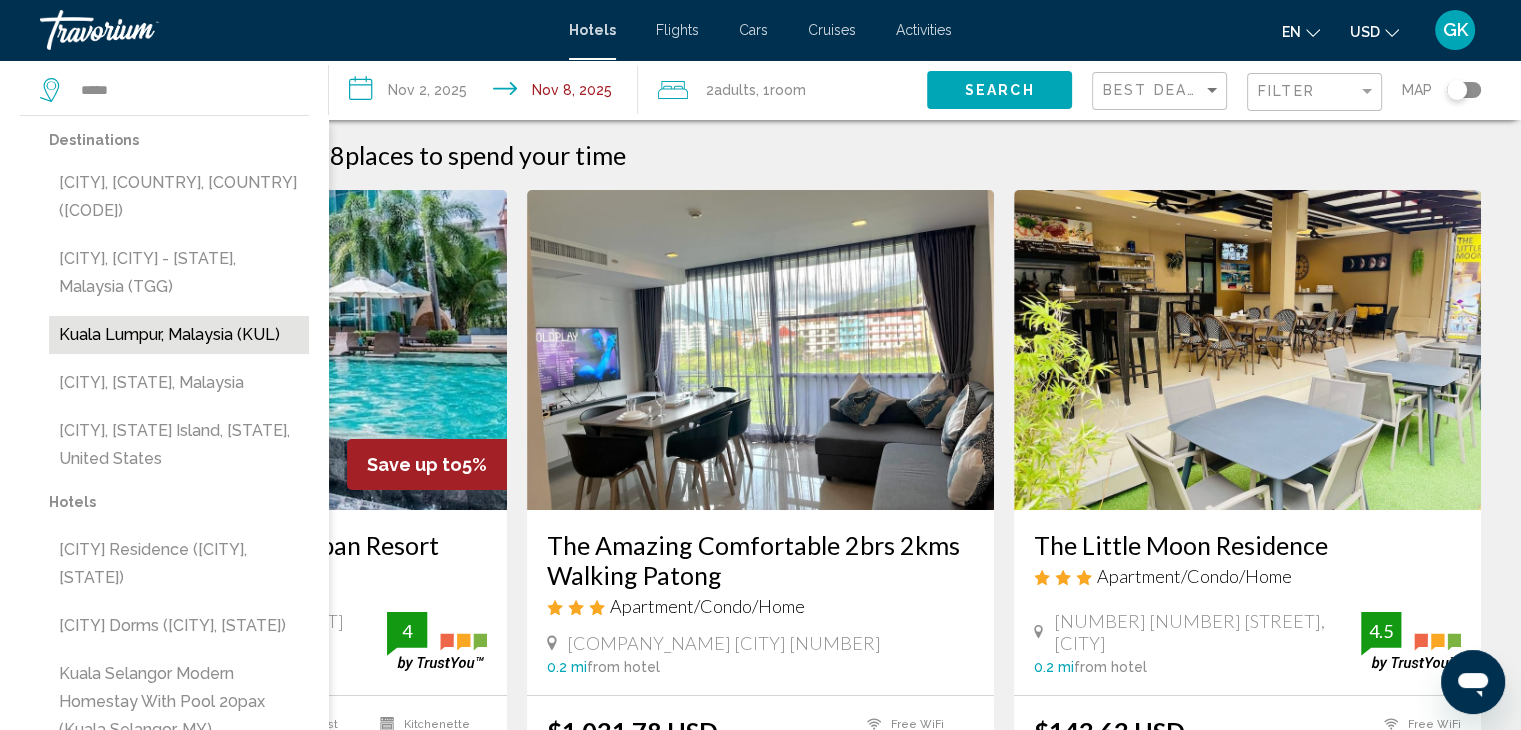 click on "Kuala Lumpur, Malaysia (KUL)" at bounding box center (179, 335) 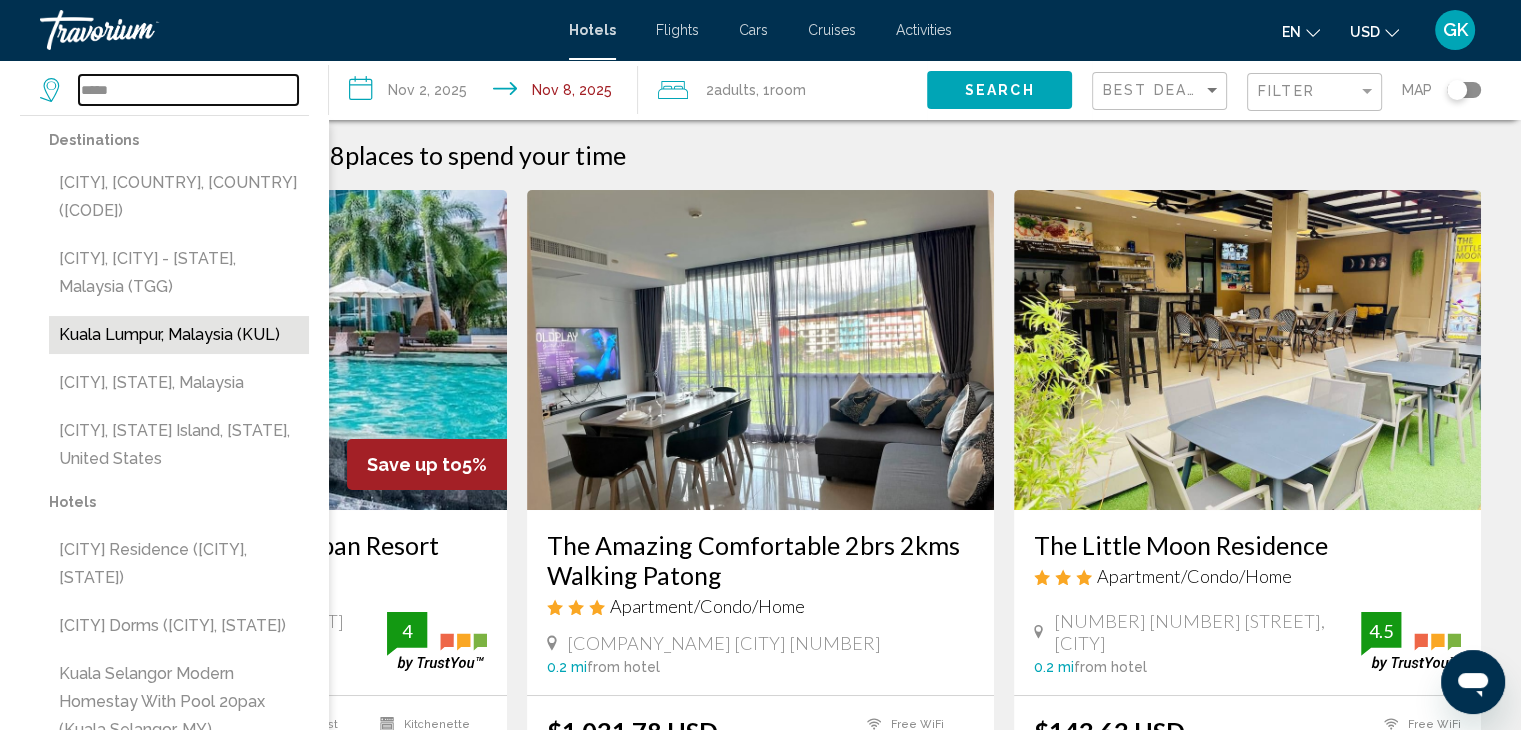 type on "**********" 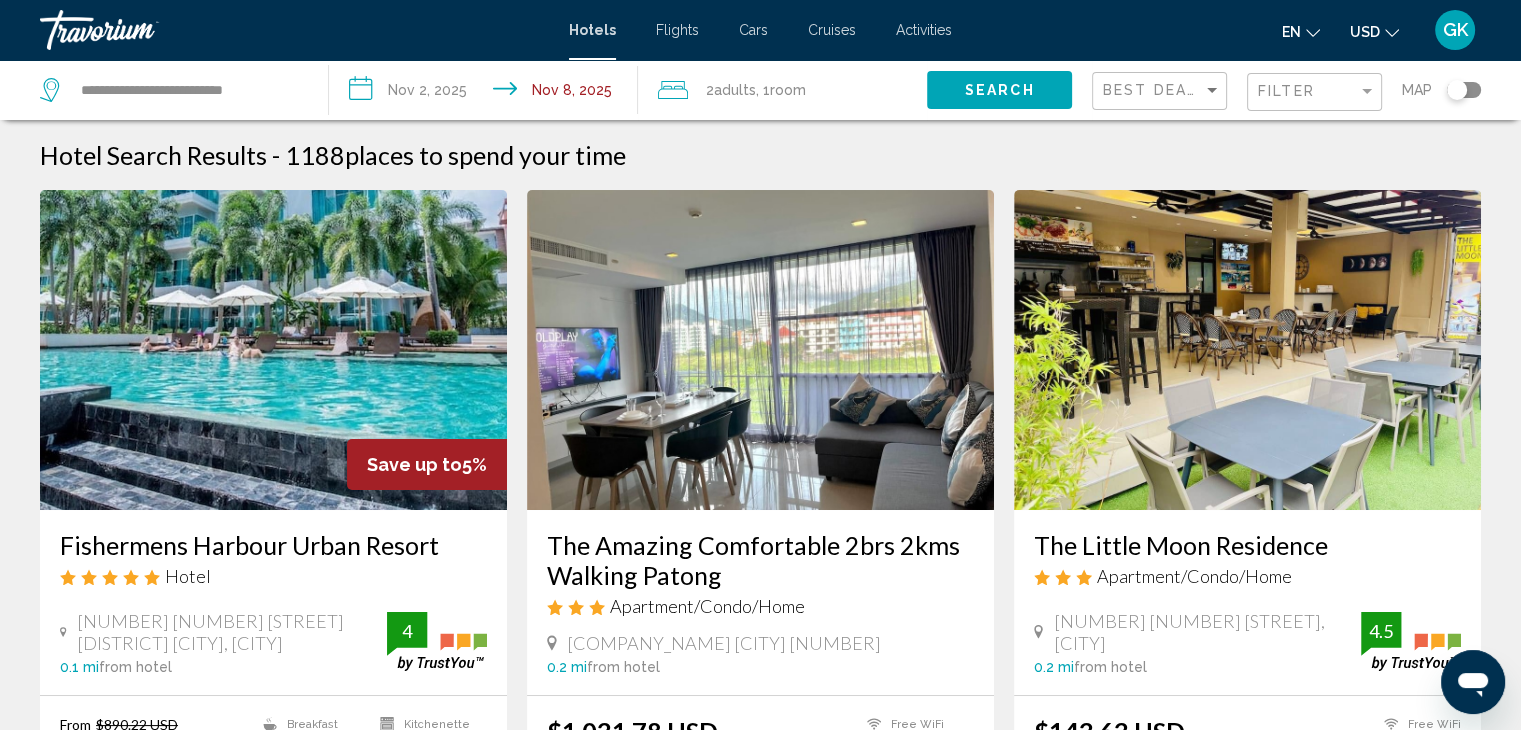click on "**********" at bounding box center [487, 93] 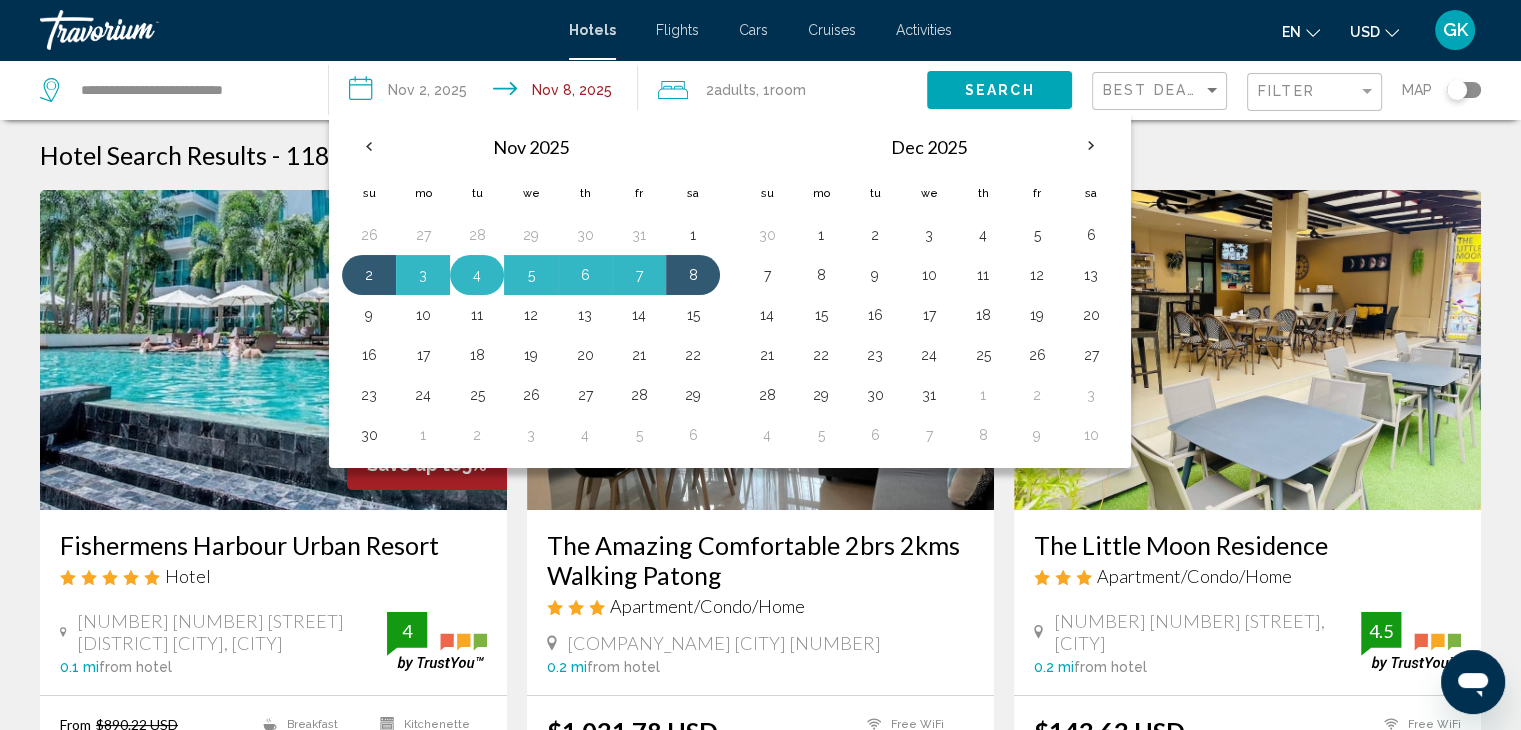 click on "4" at bounding box center (477, 275) 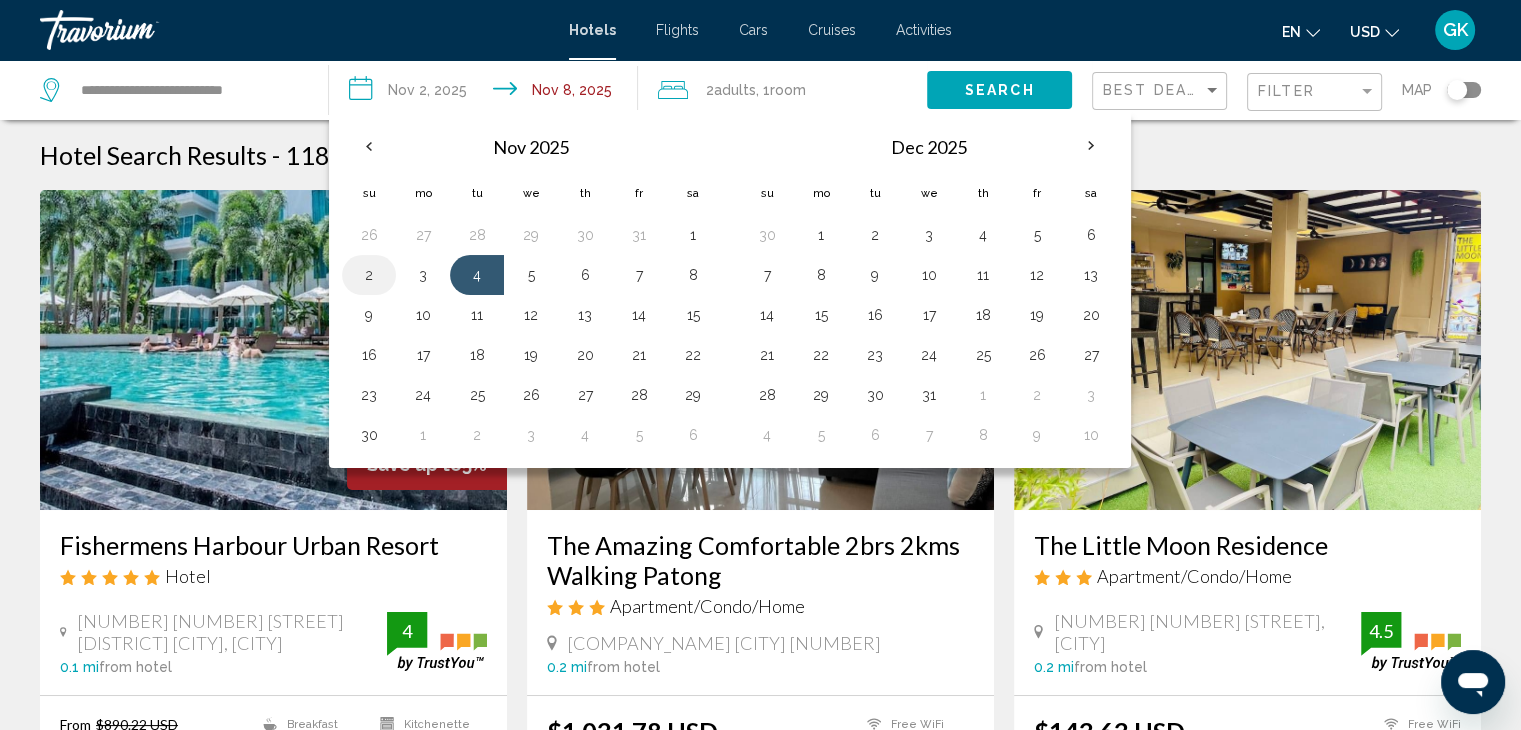 click on "2" at bounding box center (369, 275) 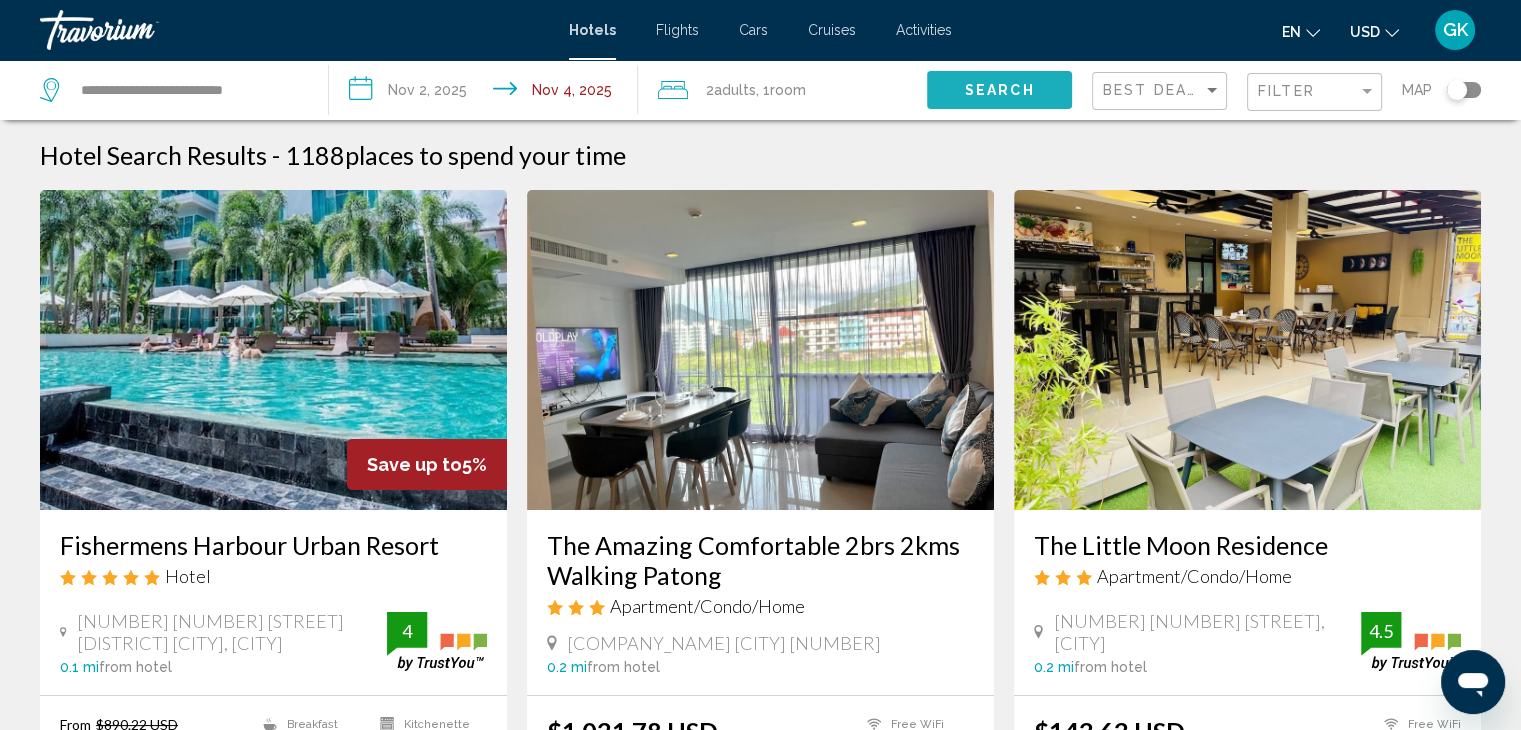 click on "Search" 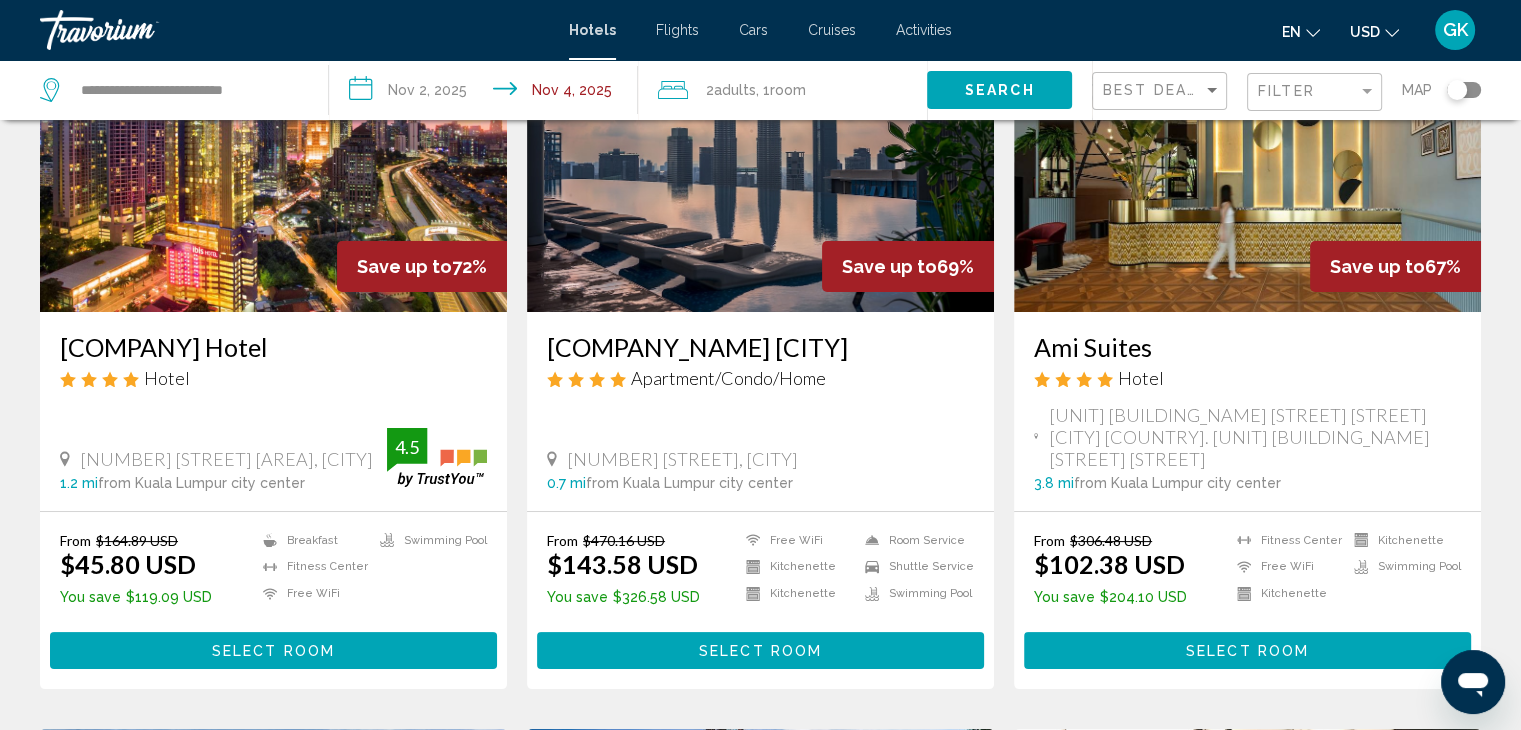 scroll, scrollTop: 200, scrollLeft: 0, axis: vertical 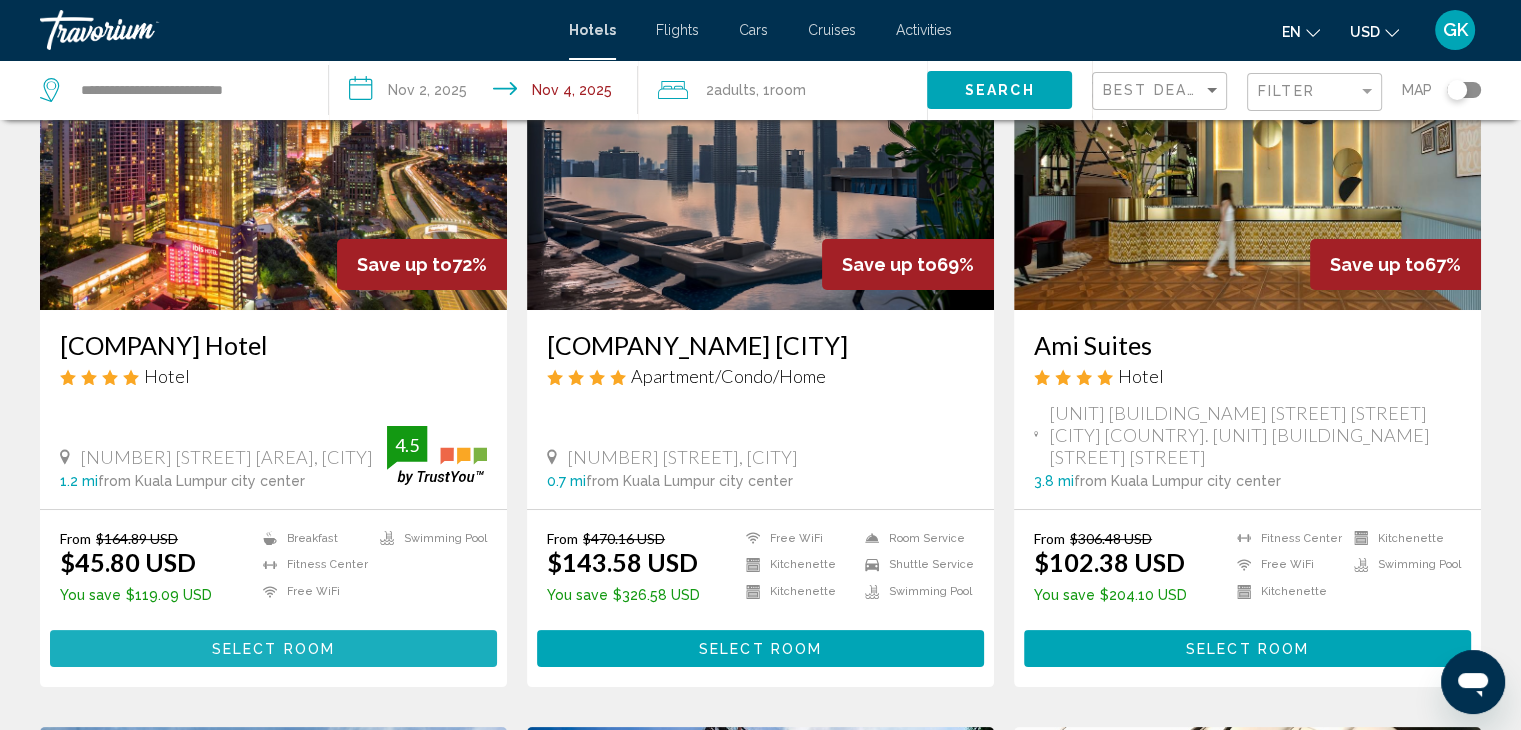 click on "Select Room" at bounding box center (273, 649) 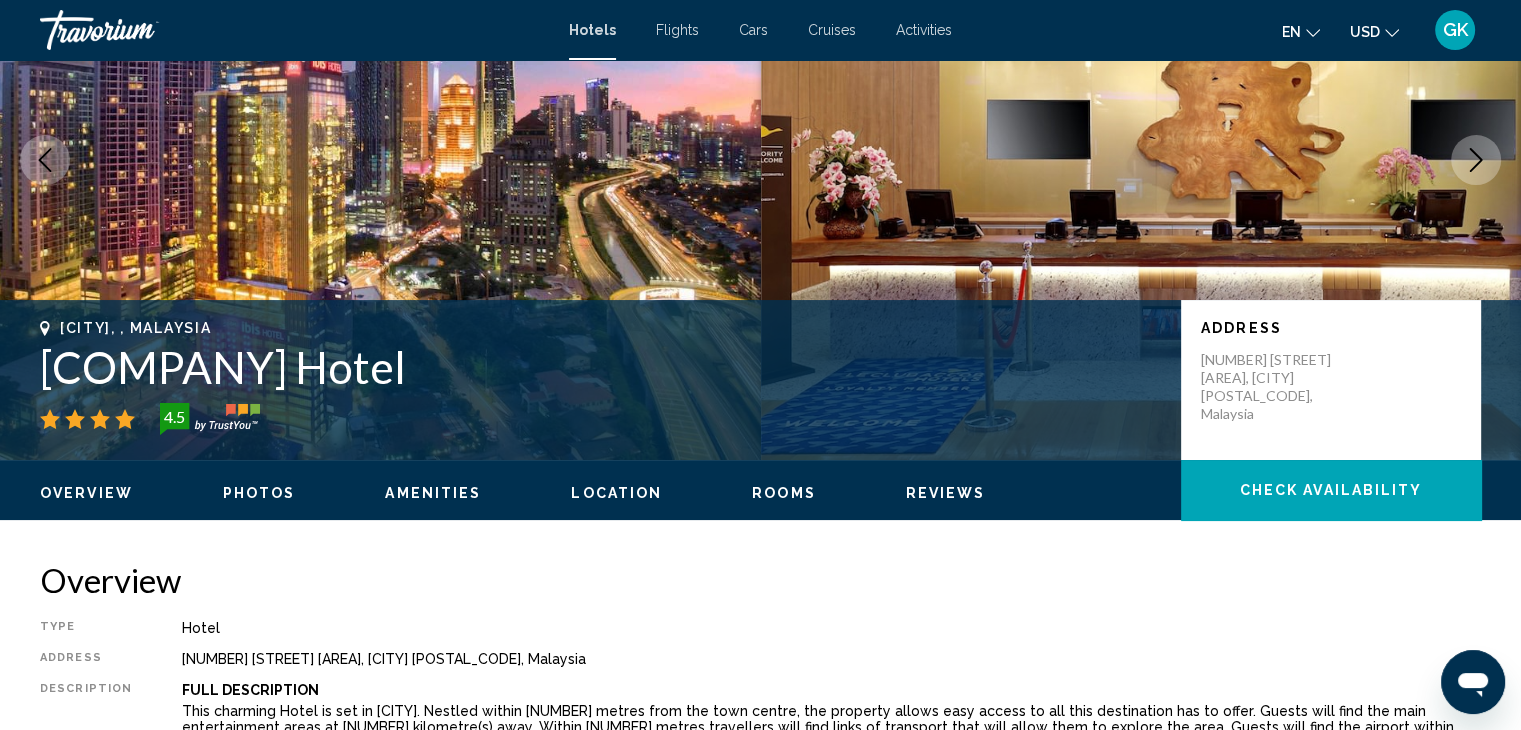 scroll, scrollTop: 0, scrollLeft: 0, axis: both 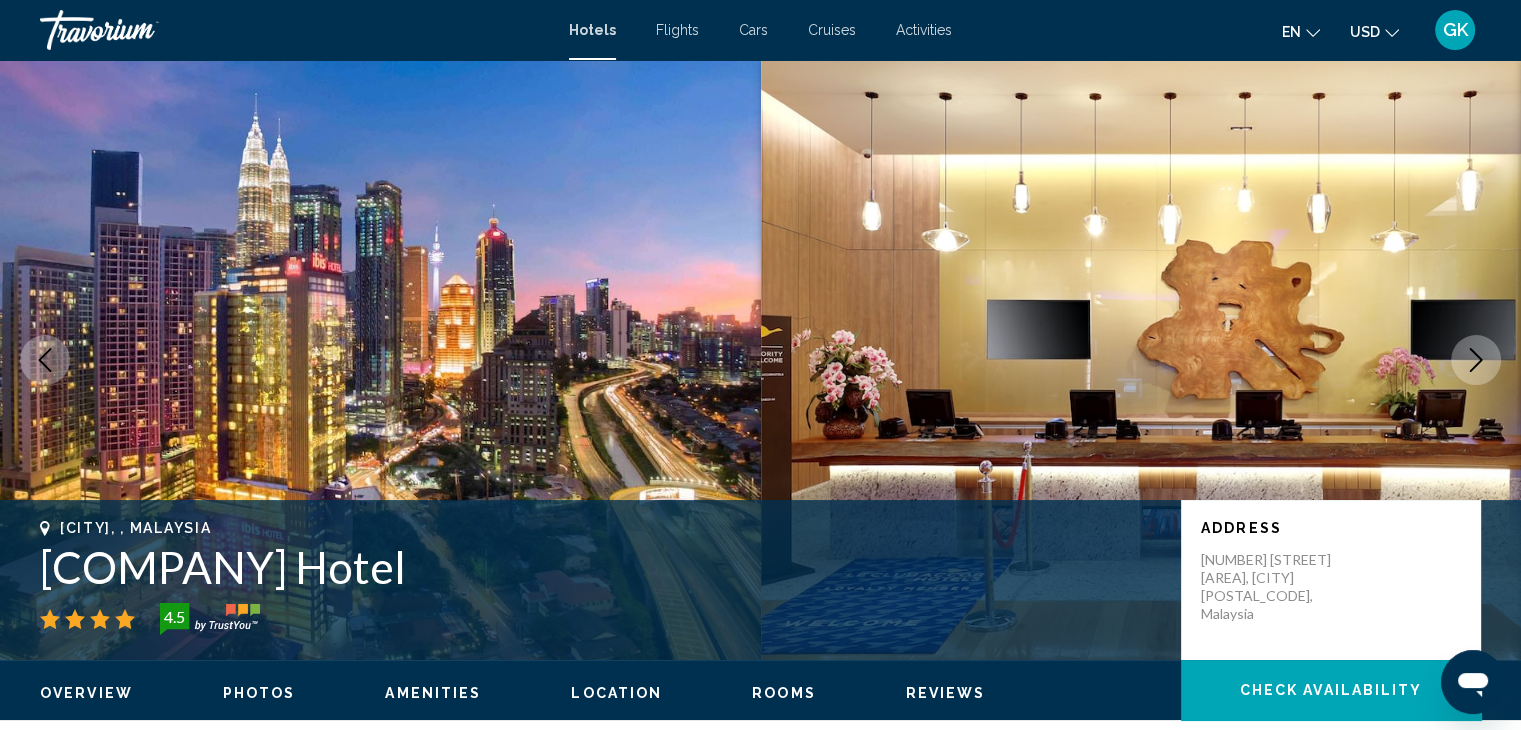 click at bounding box center [1476, 360] 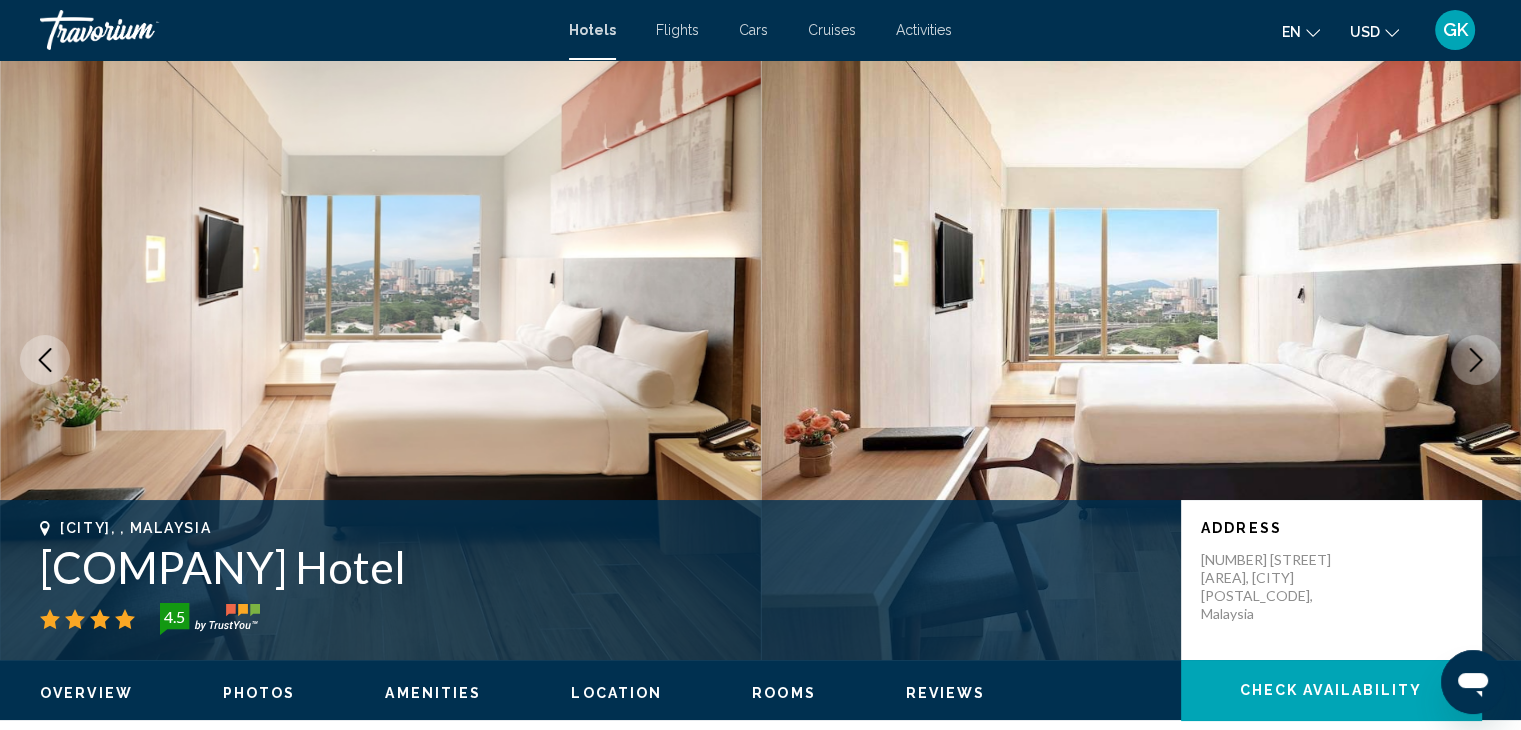 click at bounding box center (1476, 360) 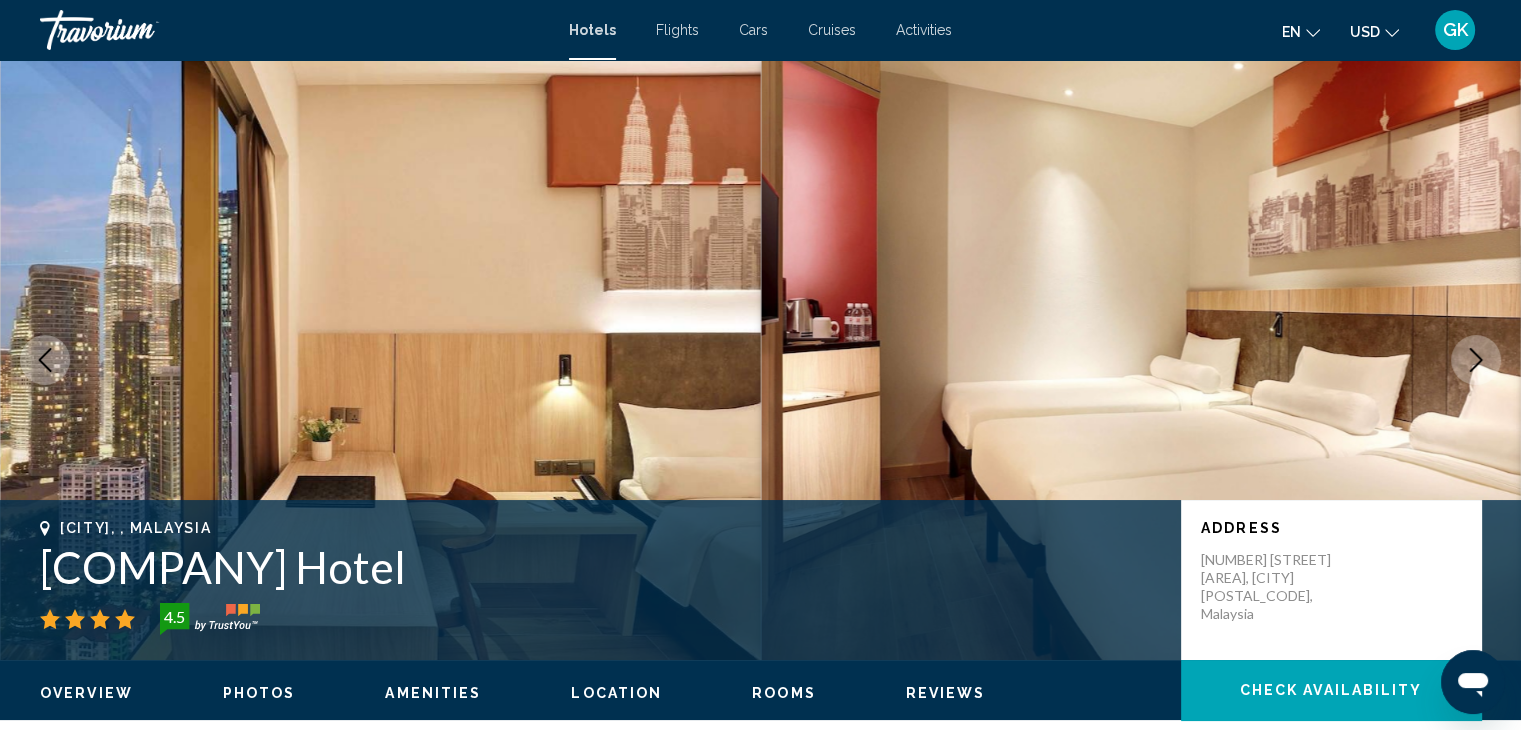 click at bounding box center [1476, 360] 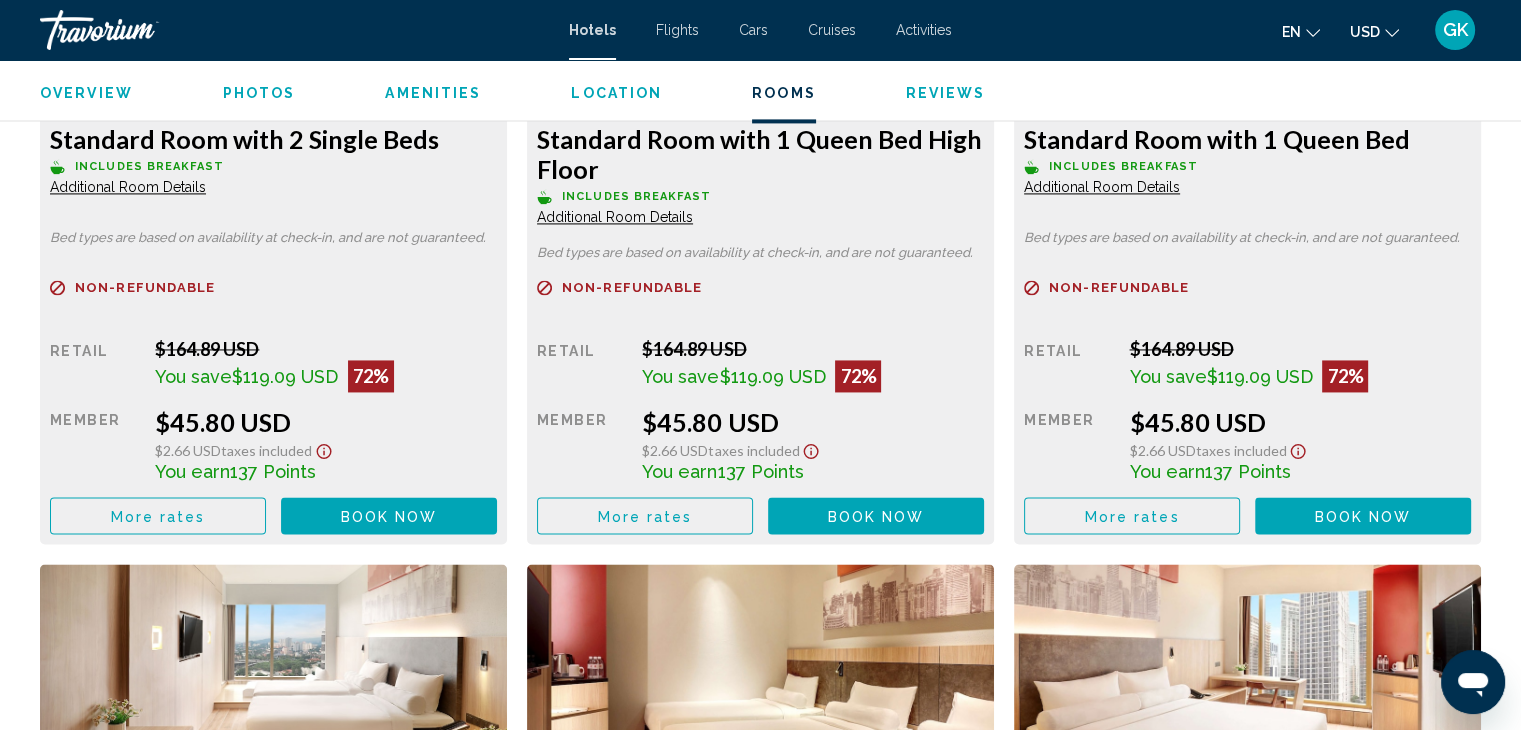 scroll, scrollTop: 2987, scrollLeft: 0, axis: vertical 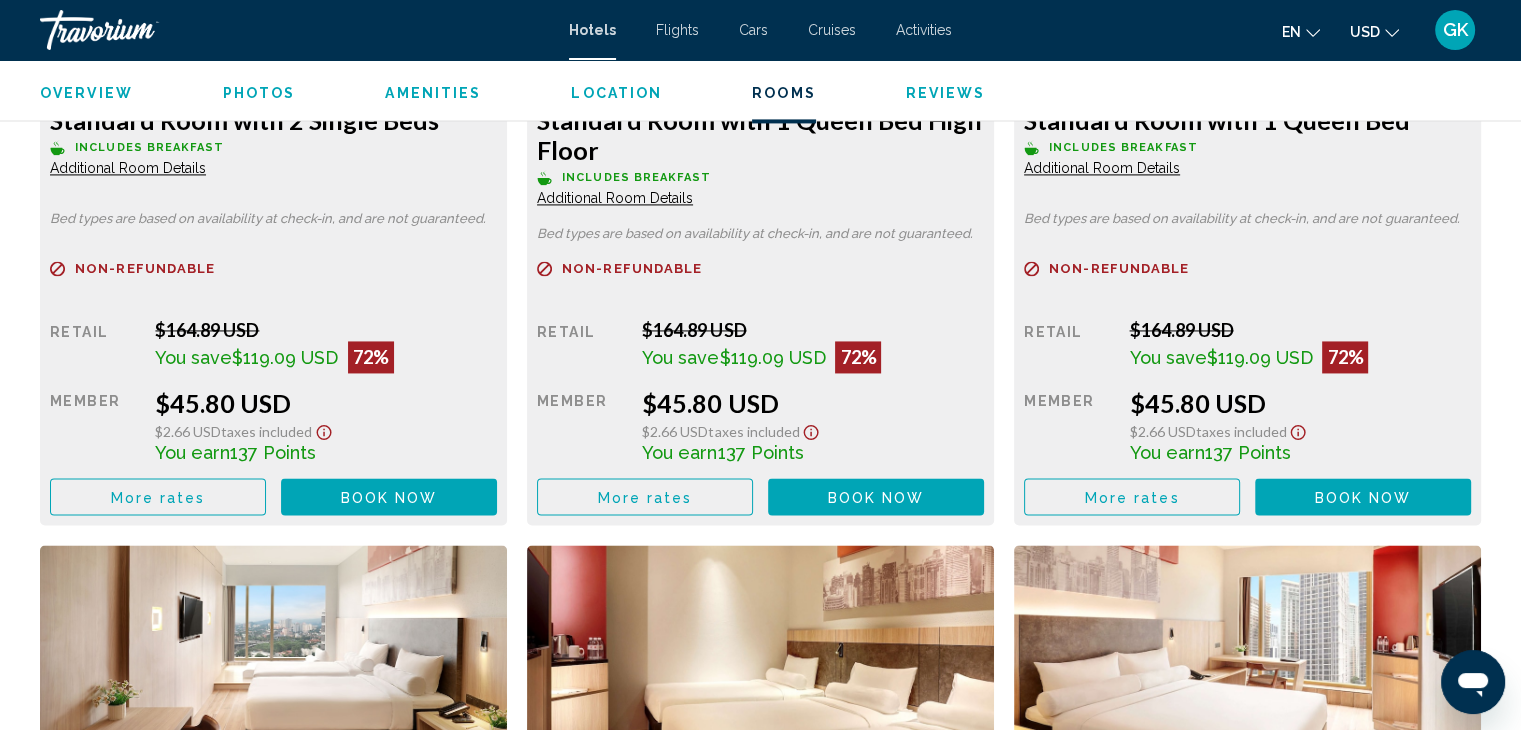 click on "Refundable
Non-refundable
Non-refundable     Retail  [PRICE] USD  You save  [PRICE] USD  72%  when you redeem    Member  [PRICE] USD  [PRICE] USD  Taxes included
You earn  137  Points  More rates Book now No longer available" at bounding box center (273, 388) 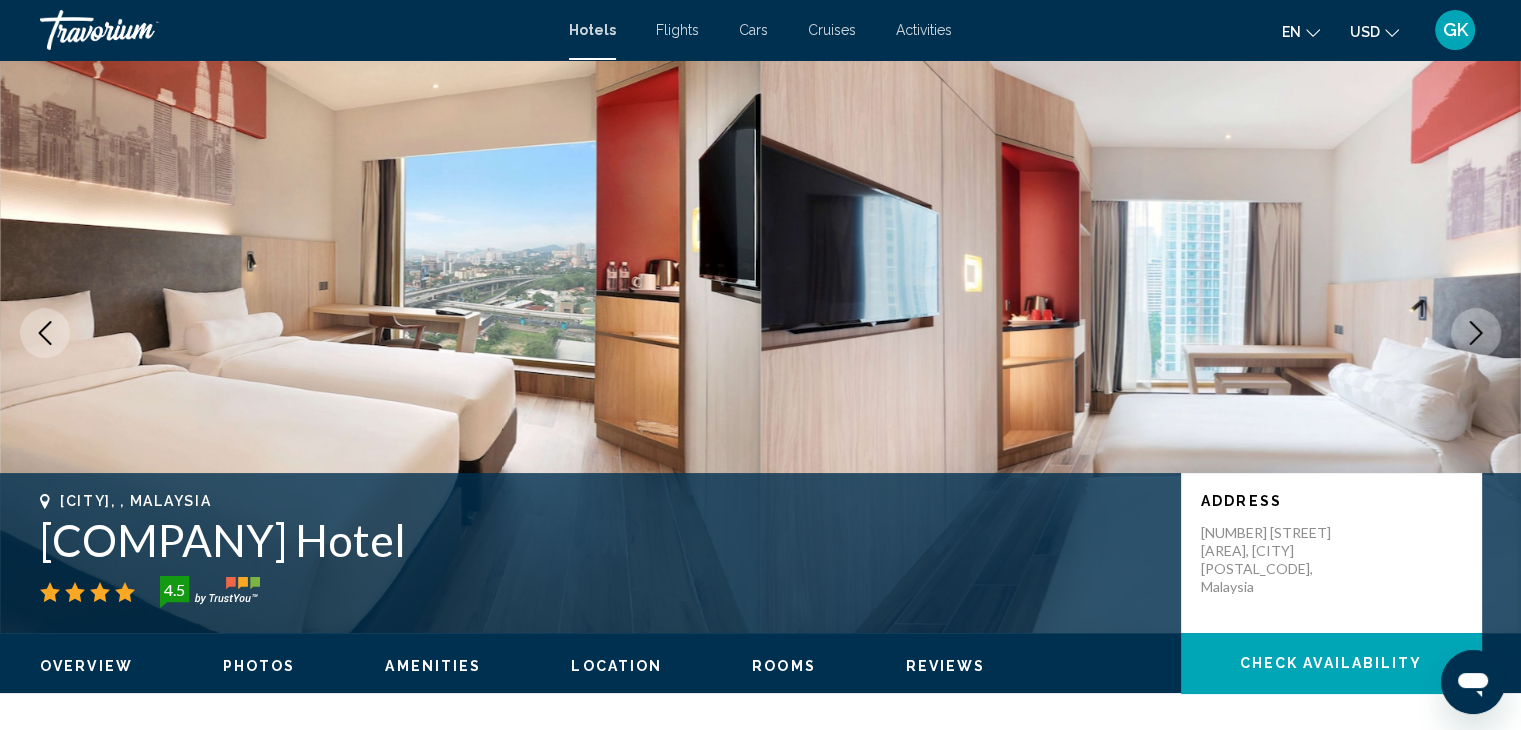 scroll, scrollTop: 0, scrollLeft: 0, axis: both 